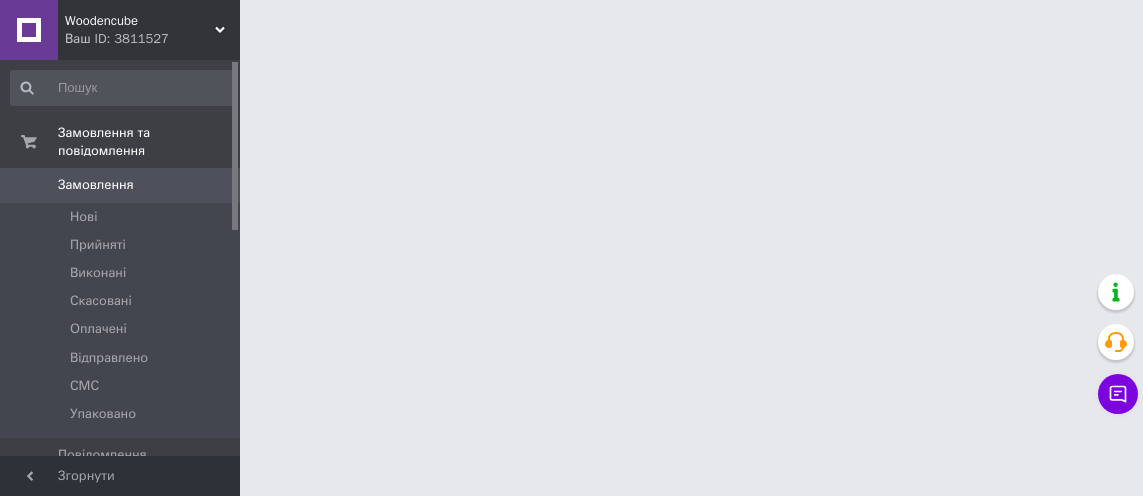 scroll, scrollTop: 0, scrollLeft: 0, axis: both 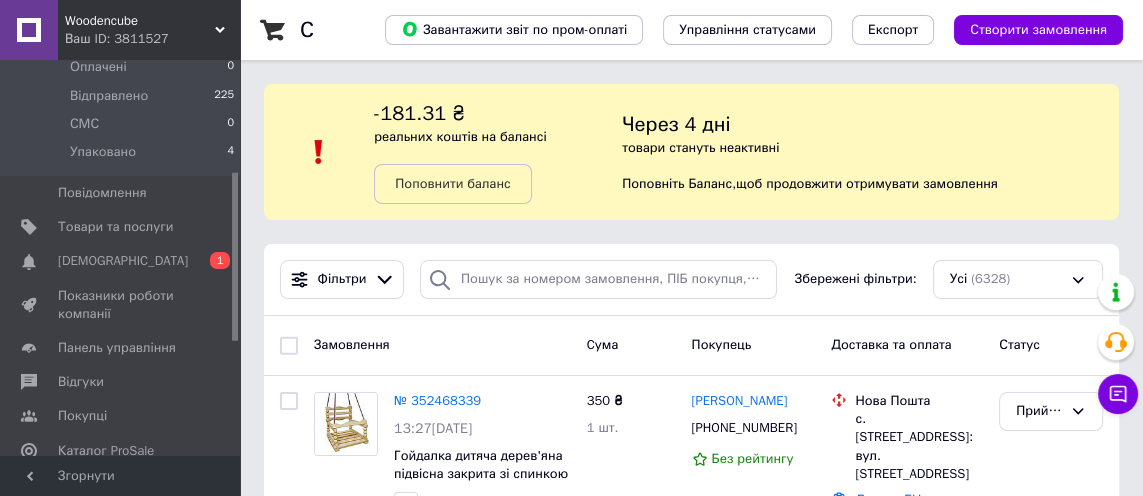 click on "Сповіщення 0 1" at bounding box center (123, 261) 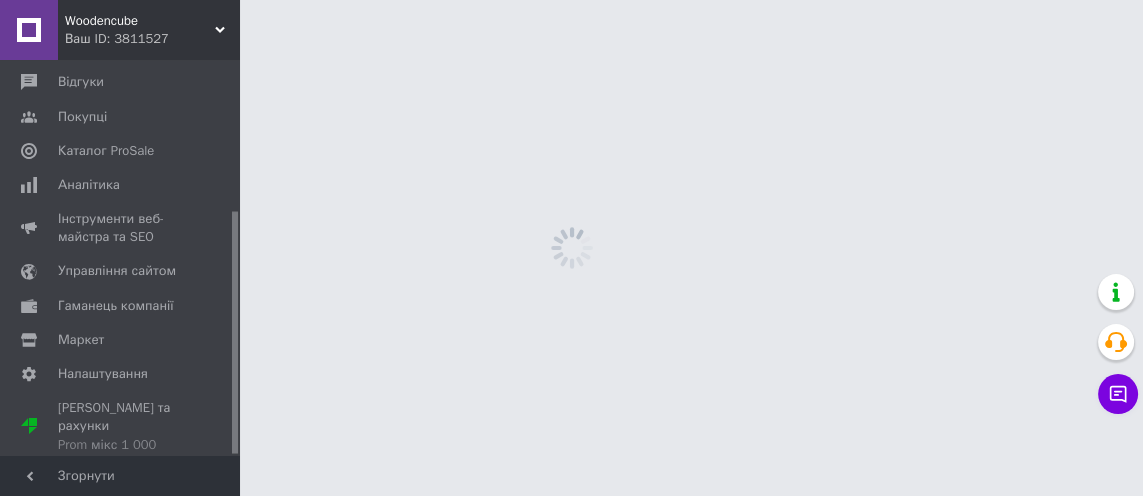 scroll, scrollTop: 245, scrollLeft: 0, axis: vertical 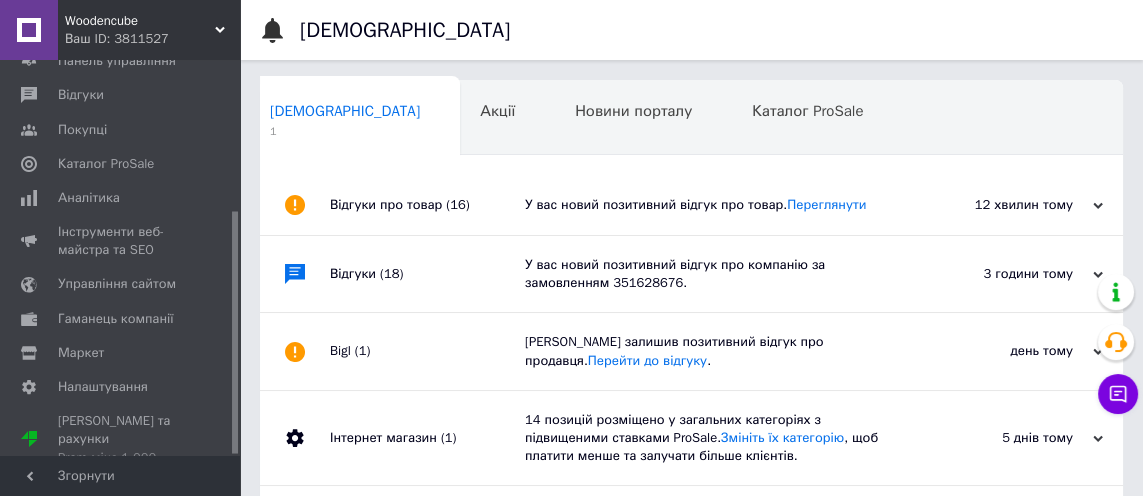 click on "У вас новий позитивний відгук про товар.  Переглянути" at bounding box center [714, 205] 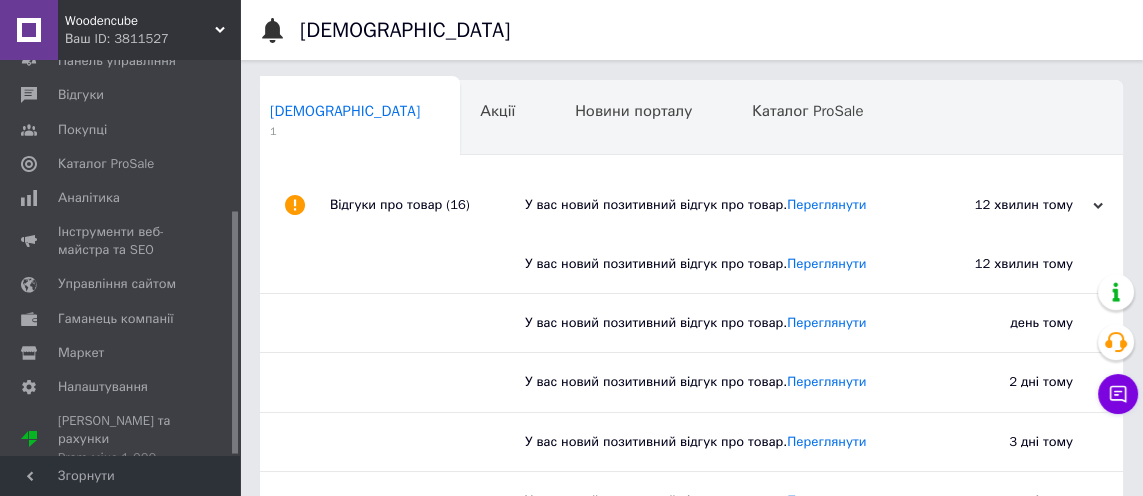 click on "Новини порталу 0" at bounding box center [643, 119] 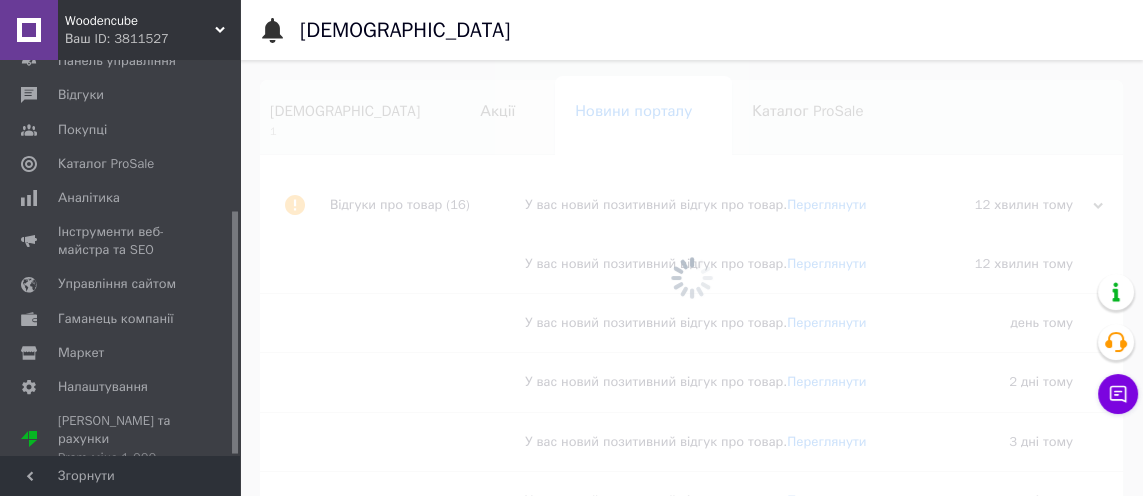 scroll, scrollTop: 0, scrollLeft: 96, axis: horizontal 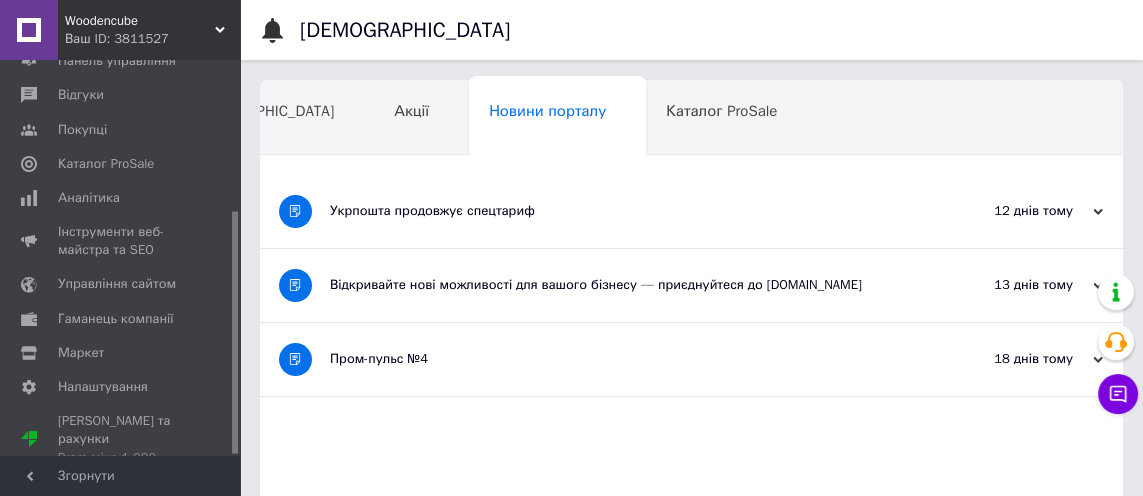click on "Відгуки" at bounding box center (121, 95) 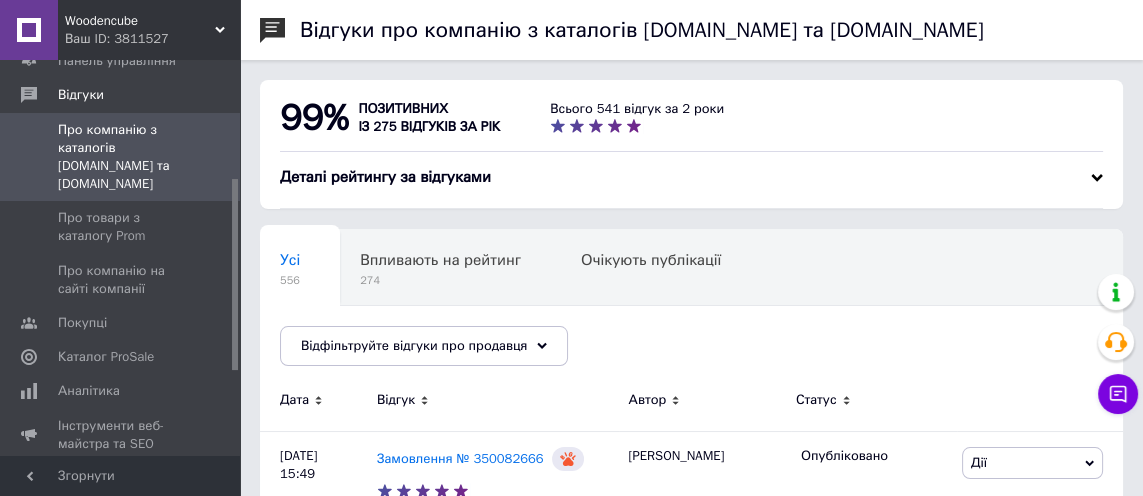 click at bounding box center [212, 227] 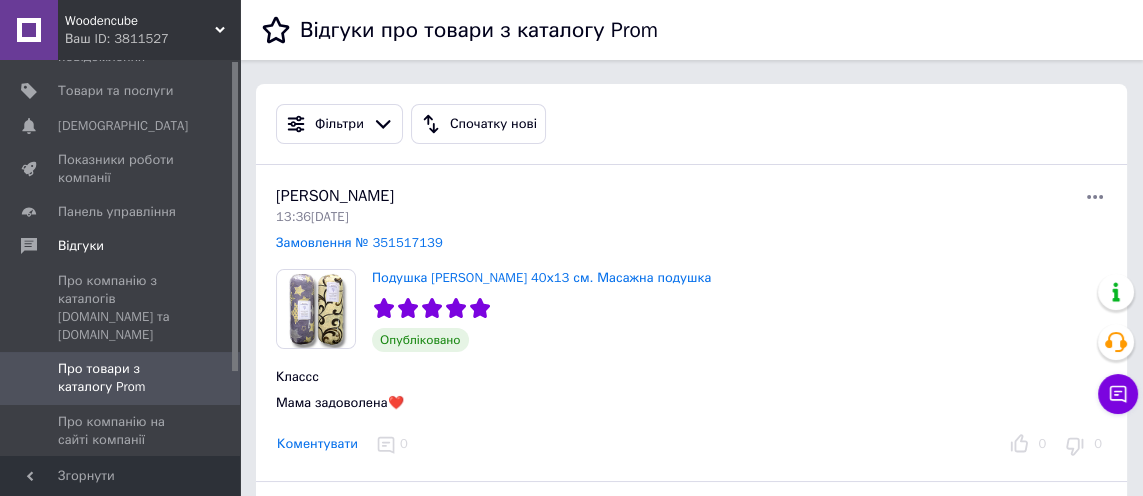 scroll, scrollTop: 0, scrollLeft: 0, axis: both 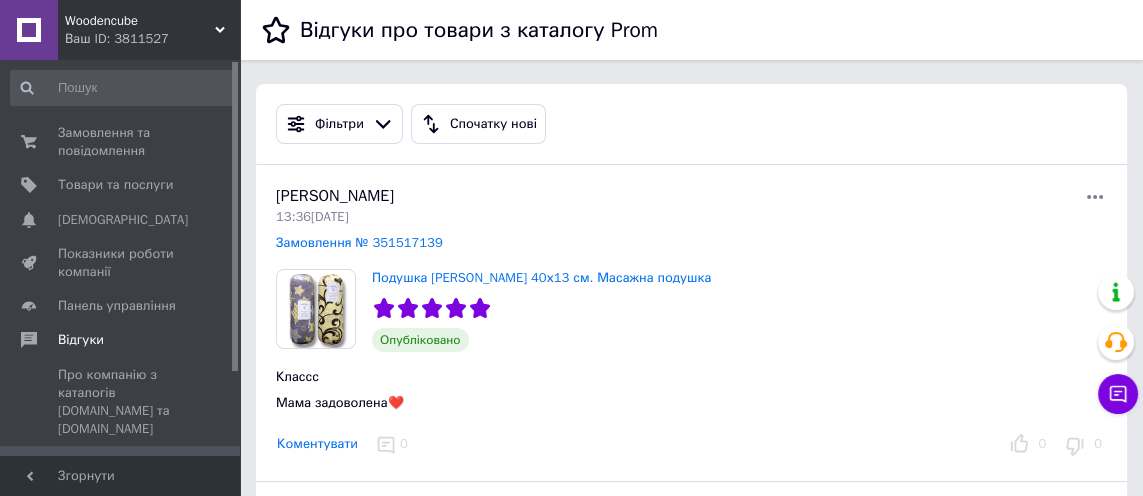 click on "0 0" at bounding box center [212, 142] 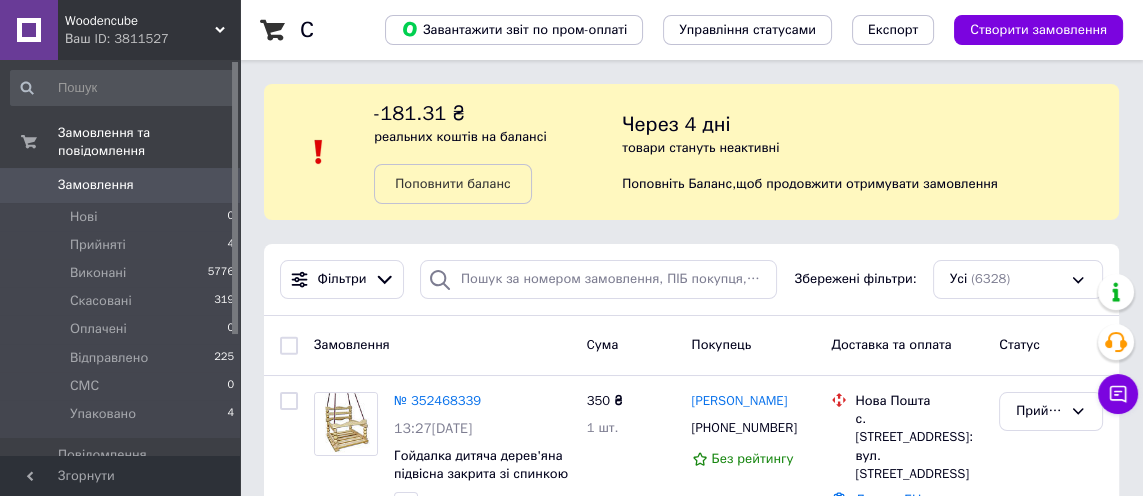 click on "Прийняті 4" at bounding box center (123, 245) 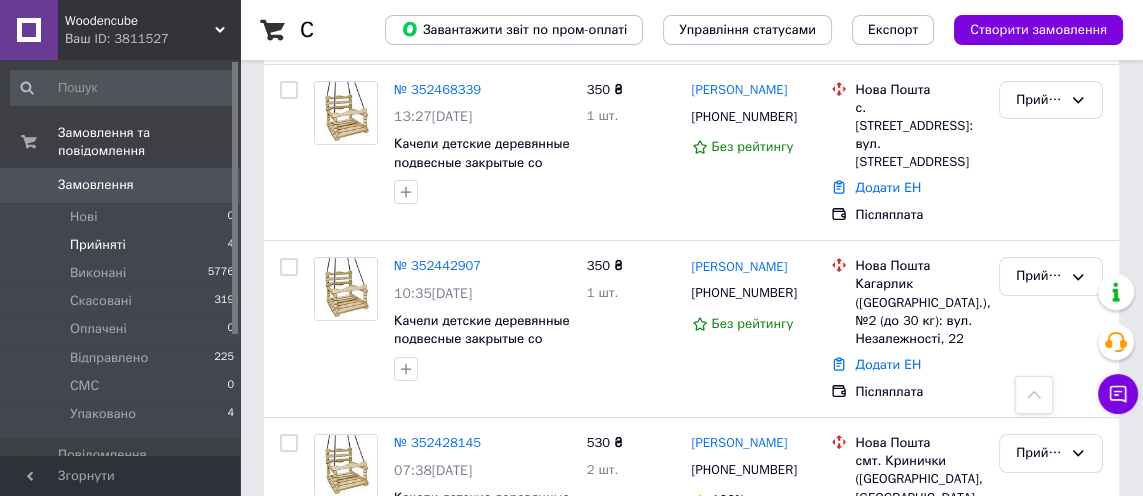scroll, scrollTop: 382, scrollLeft: 0, axis: vertical 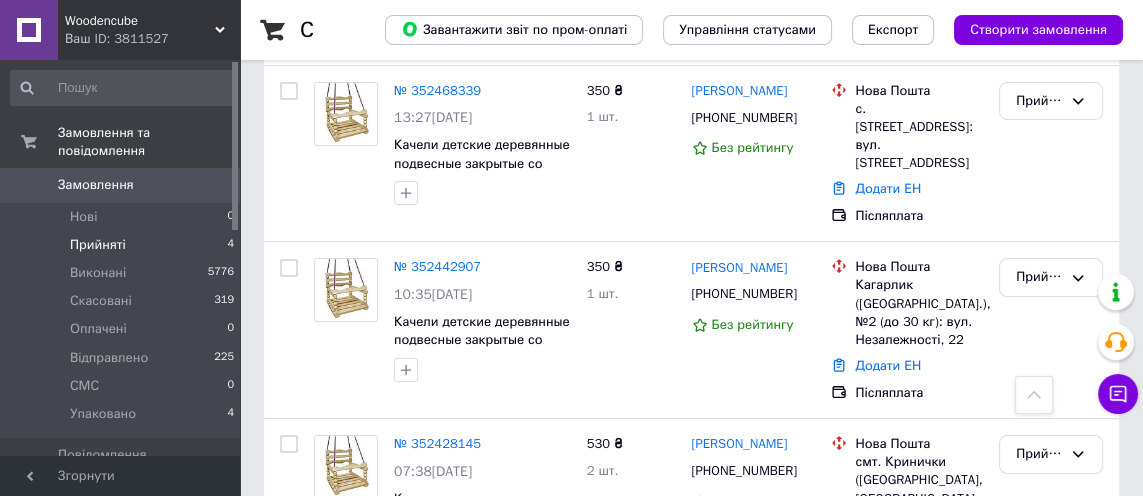 click on "№ 352442907" at bounding box center [437, 266] 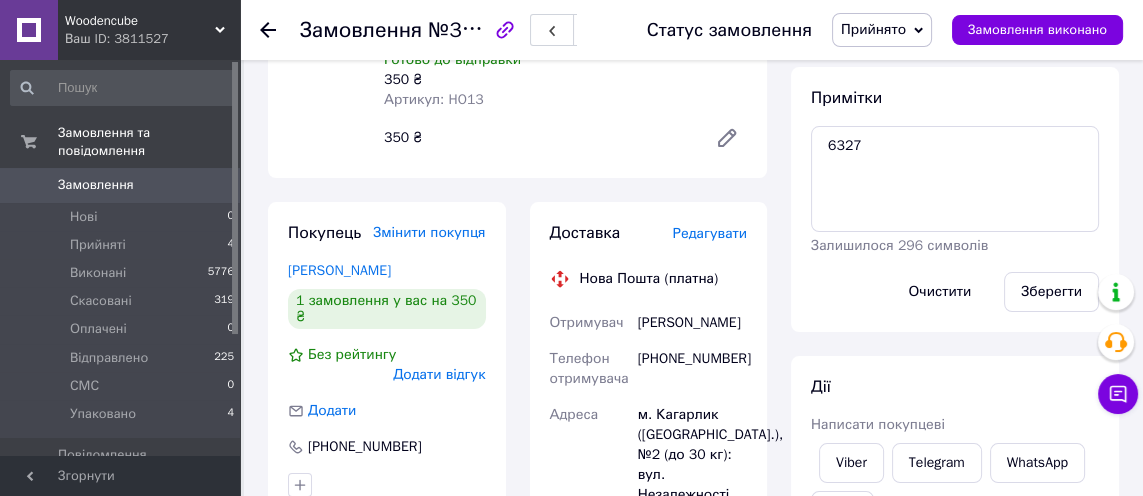 scroll, scrollTop: 269, scrollLeft: 0, axis: vertical 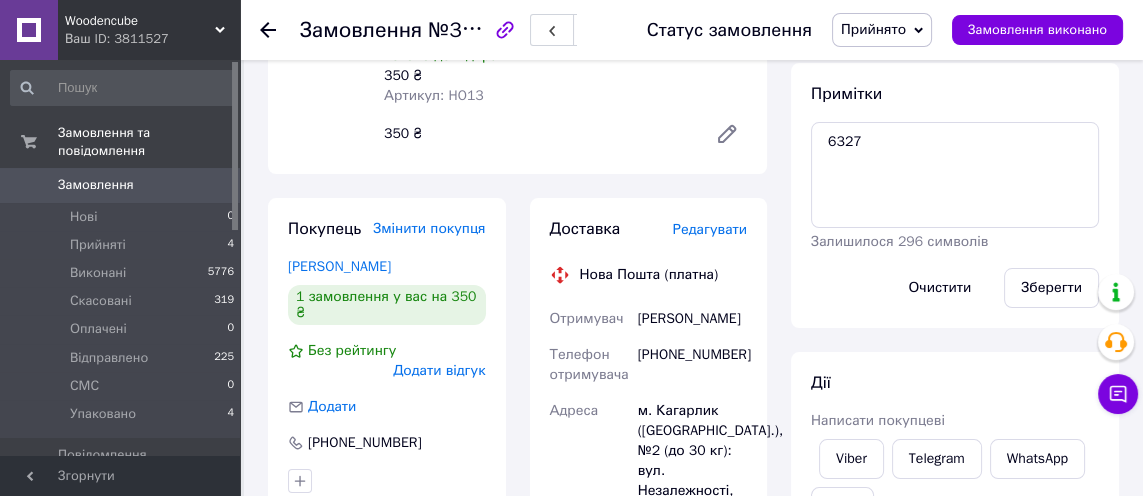 click on "Редагувати" at bounding box center (710, 229) 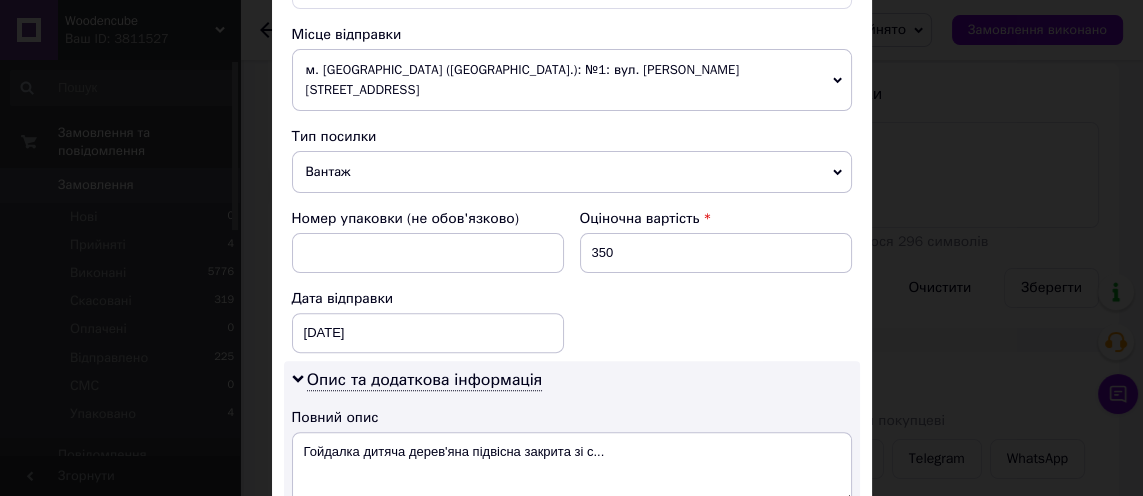 scroll, scrollTop: 693, scrollLeft: 0, axis: vertical 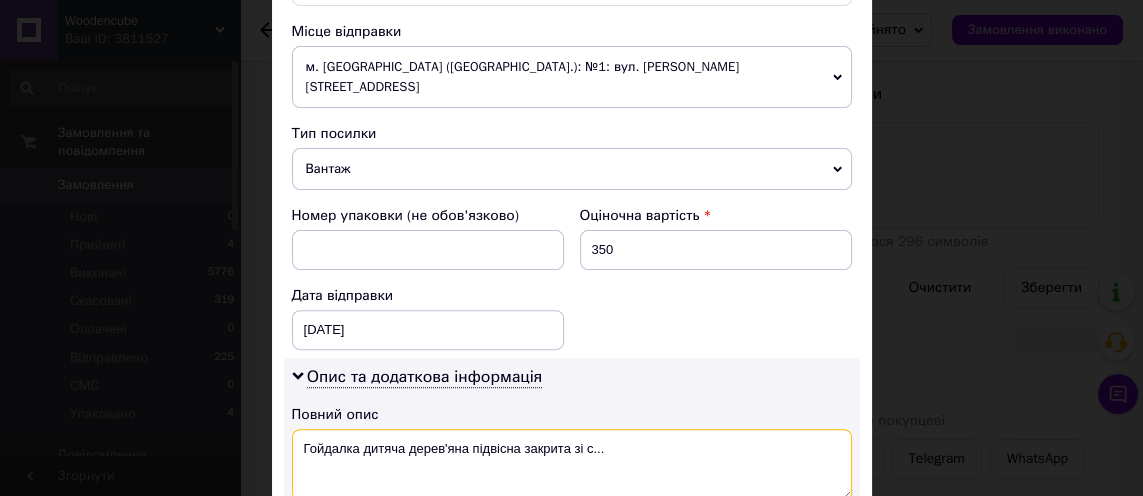 click on "Гойдалка дитяча дерев'яна підвісна закрита зі с..." at bounding box center (572, 465) 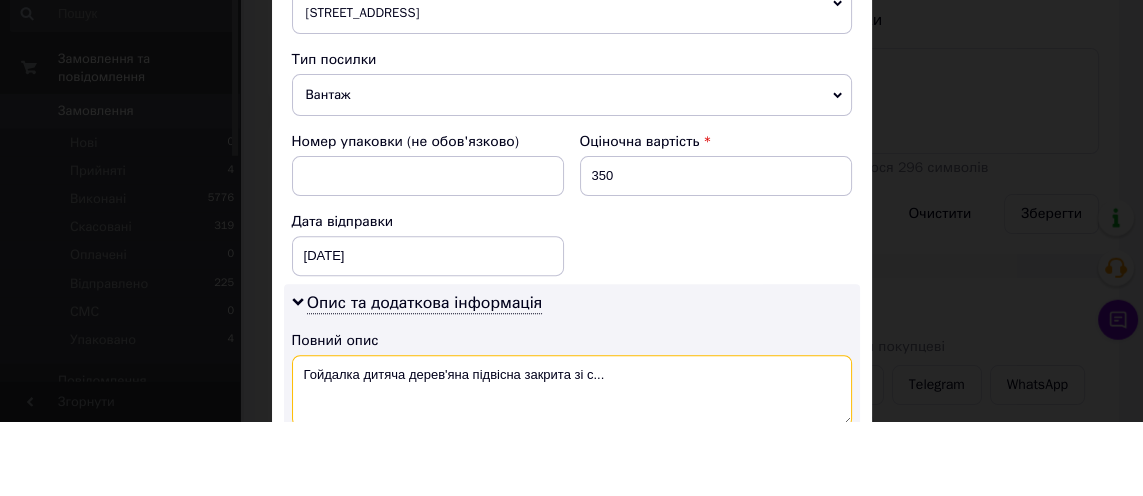 scroll, scrollTop: 269, scrollLeft: 0, axis: vertical 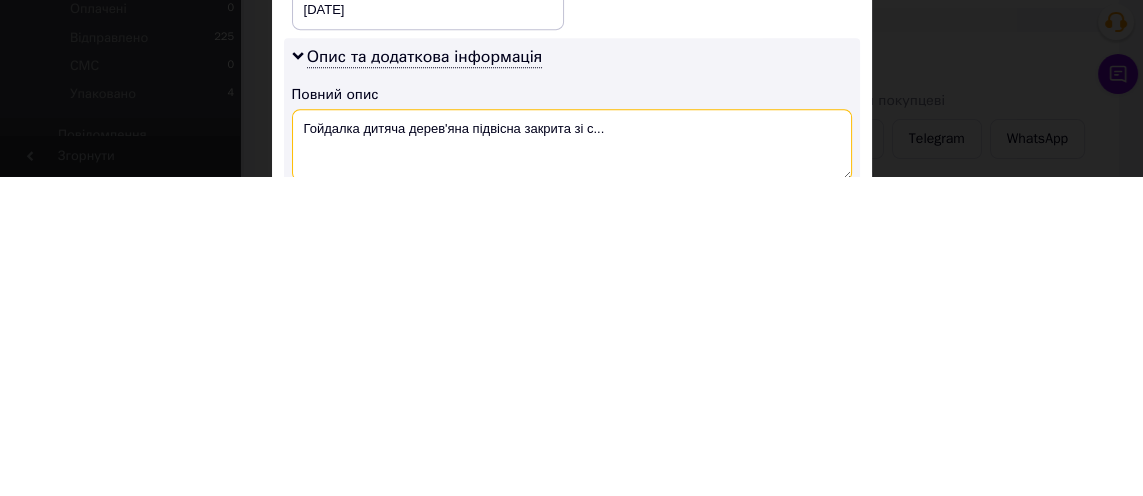click on "Гойдалка дитяча дерев'яна підвісна закрита зі с..." at bounding box center (572, 465) 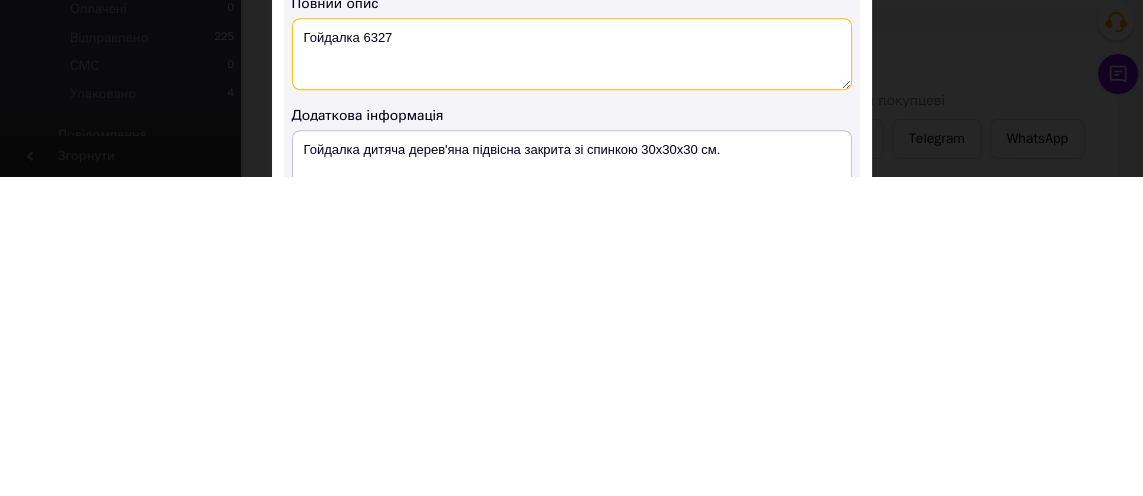 scroll, scrollTop: 822, scrollLeft: 0, axis: vertical 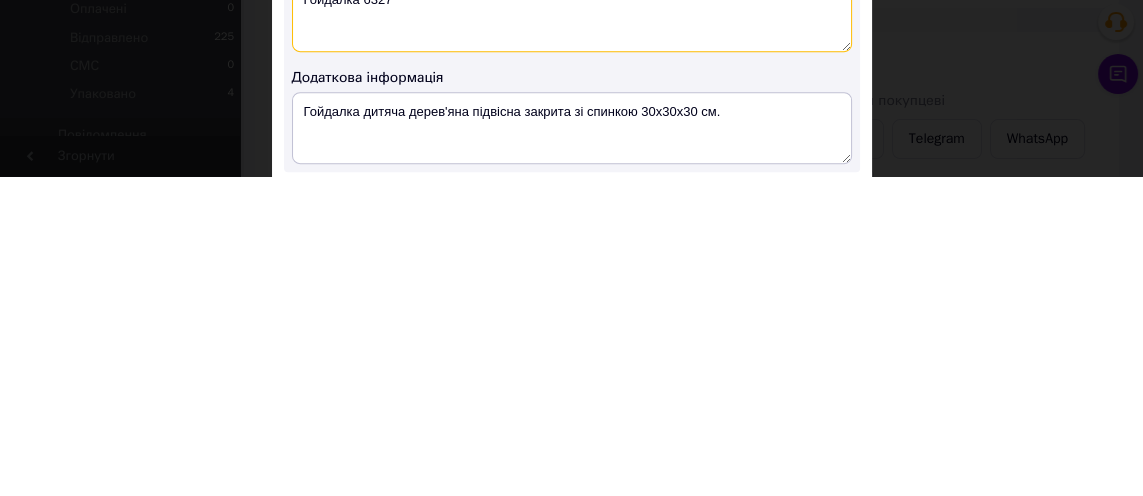 type on "Гойдалка 6327" 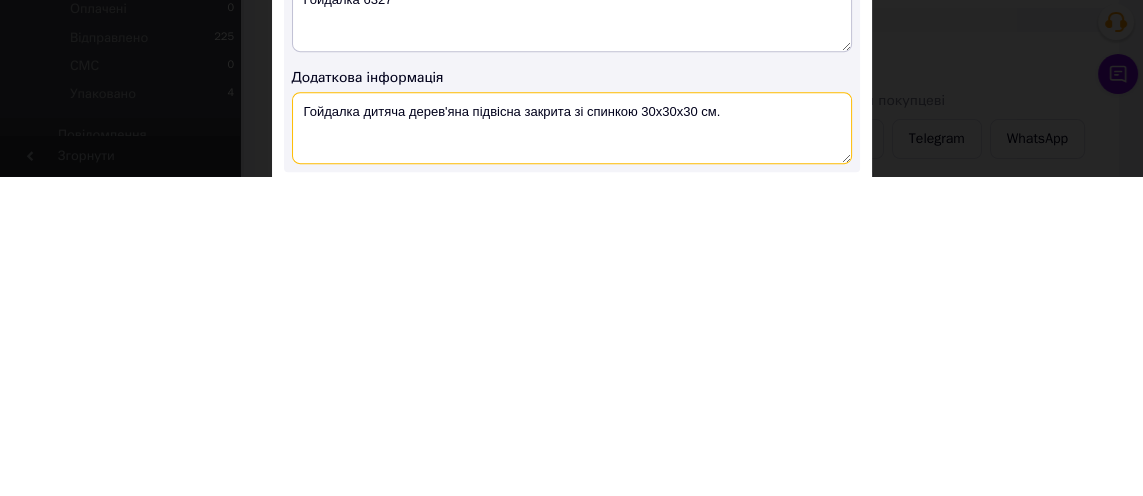 click on "Гойдалка дитяча дерев'яна підвісна закрита зі спинкою 30х30х30 см." at bounding box center [572, 448] 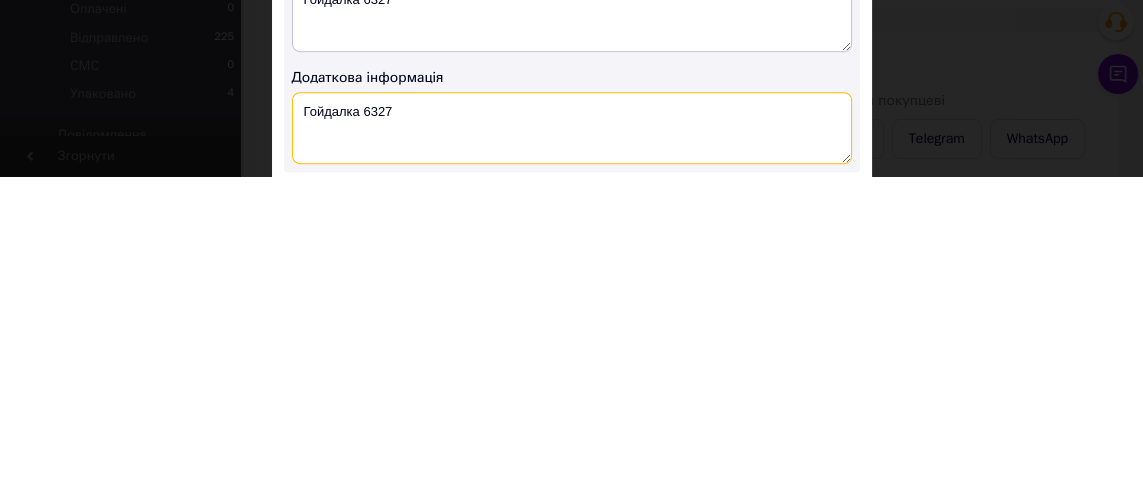 type on "Гойдалка 6327" 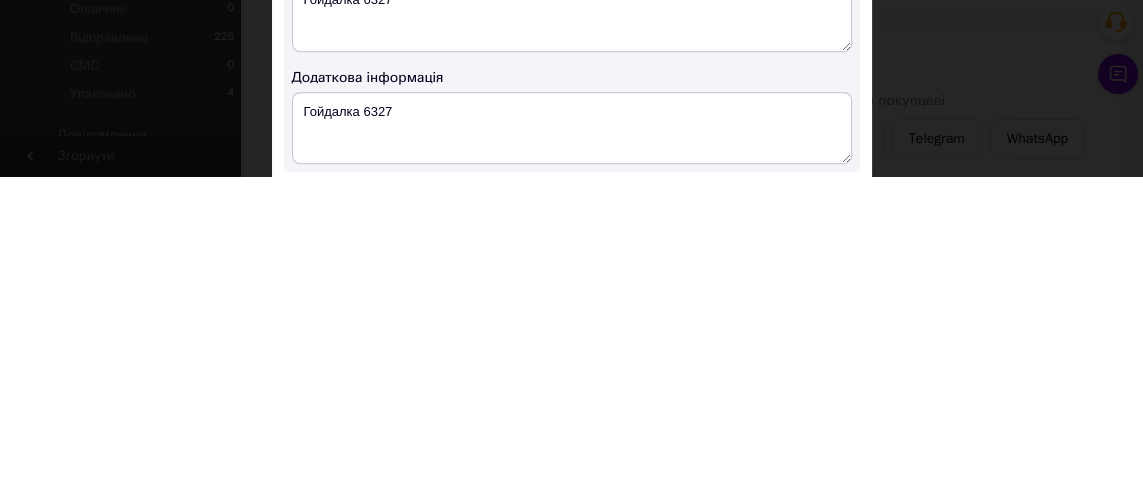 click on "Додаткова інформація" at bounding box center [572, 398] 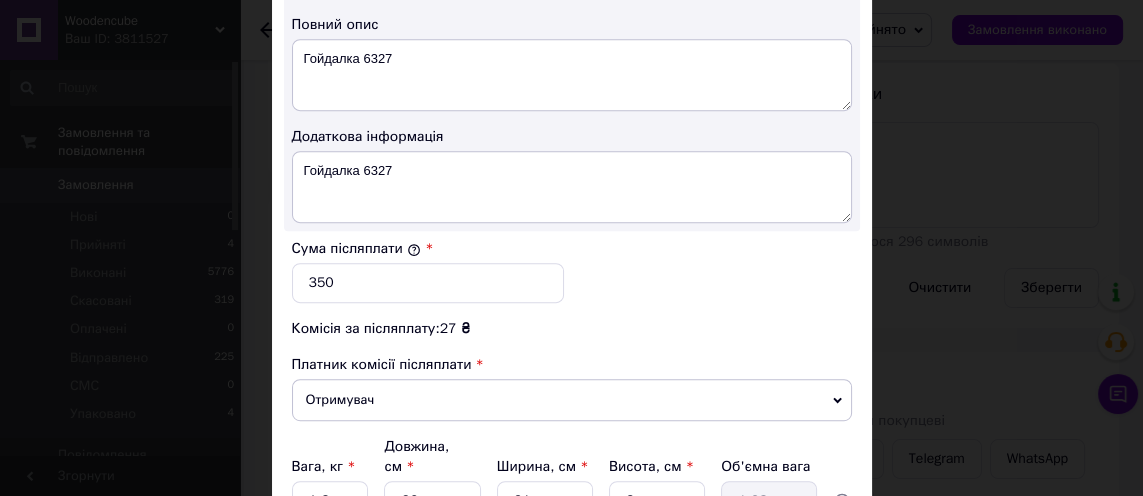 scroll, scrollTop: 1238, scrollLeft: 0, axis: vertical 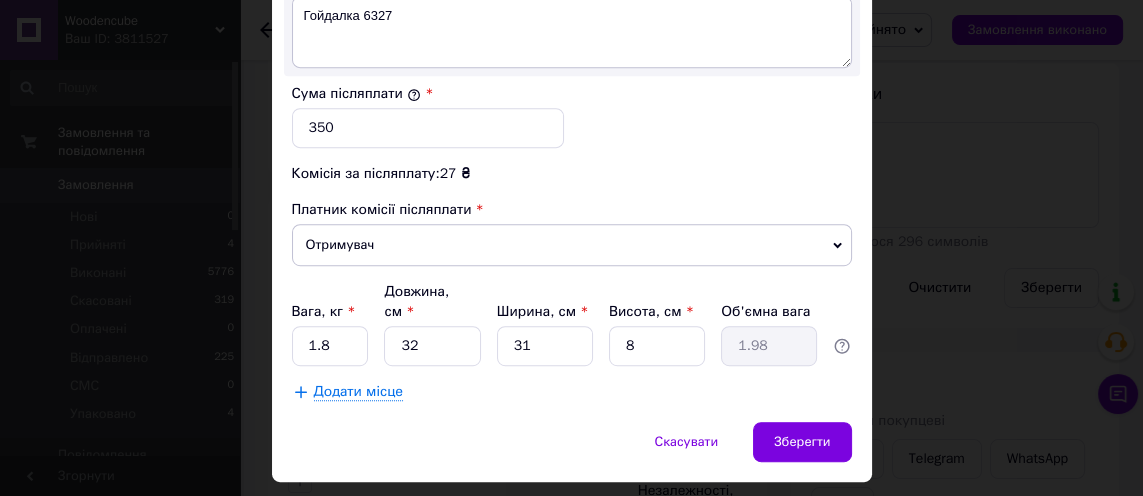 click on "Зберегти" at bounding box center (802, 442) 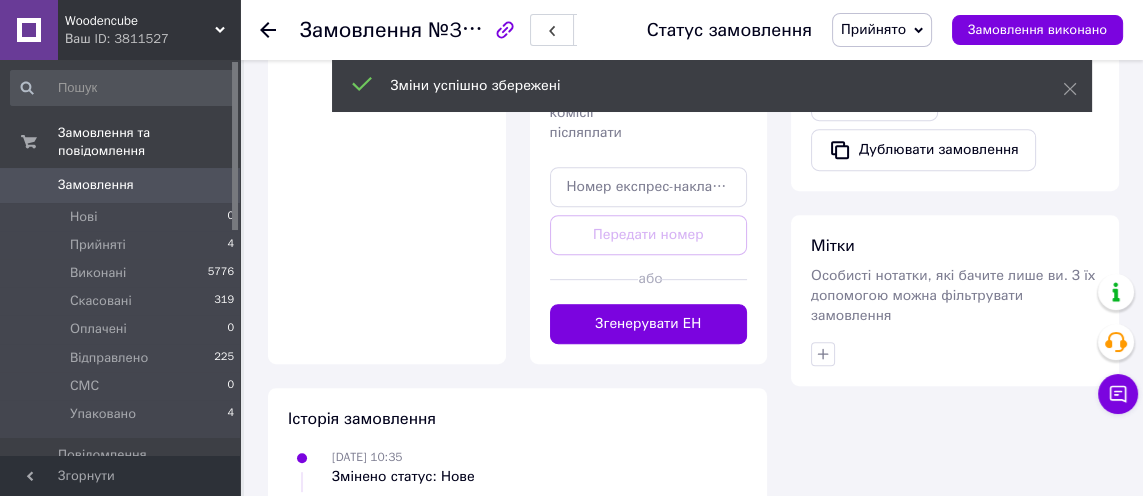 scroll, scrollTop: 985, scrollLeft: 0, axis: vertical 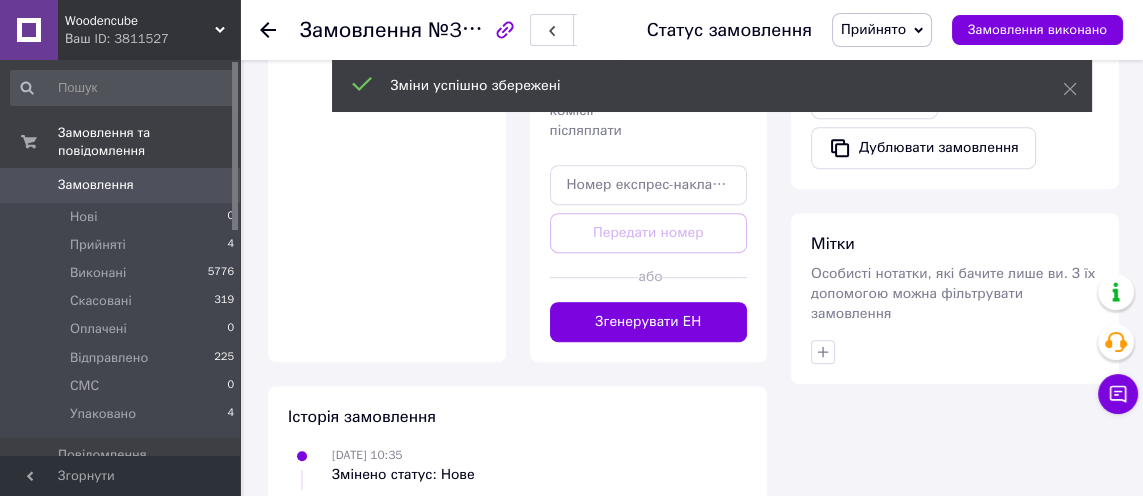 click on "Згенерувати ЕН" at bounding box center (649, 322) 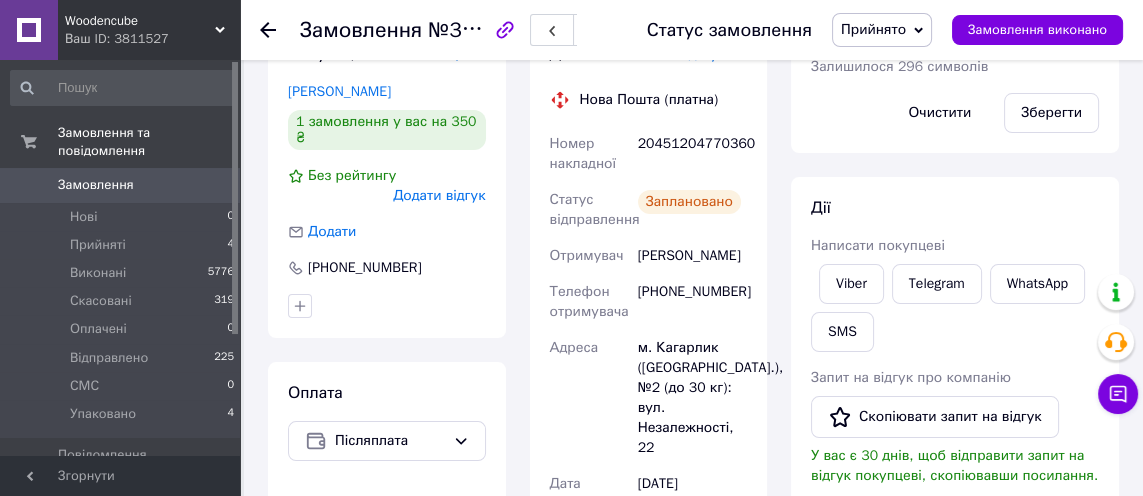 scroll, scrollTop: 432, scrollLeft: 0, axis: vertical 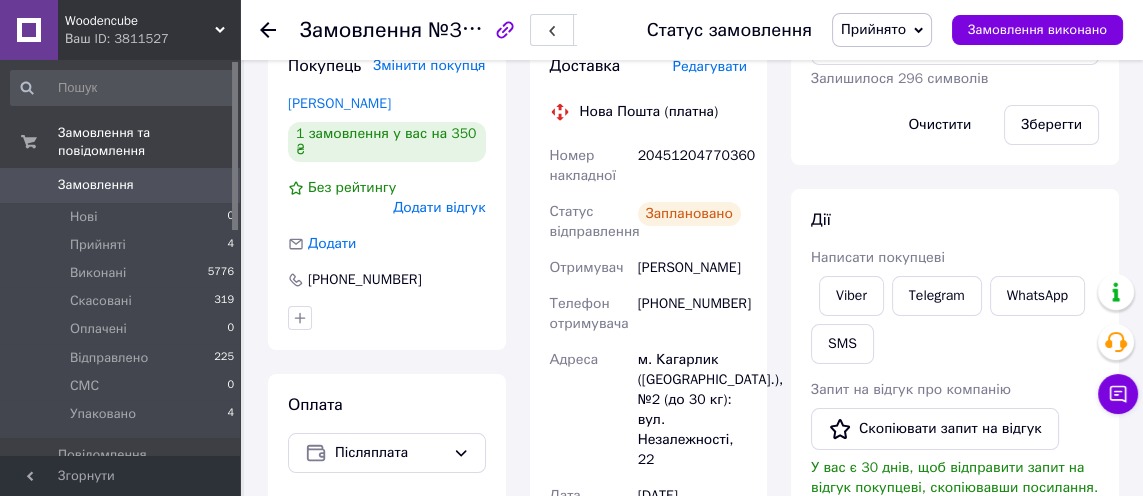 click on "Прийнято" at bounding box center (882, 30) 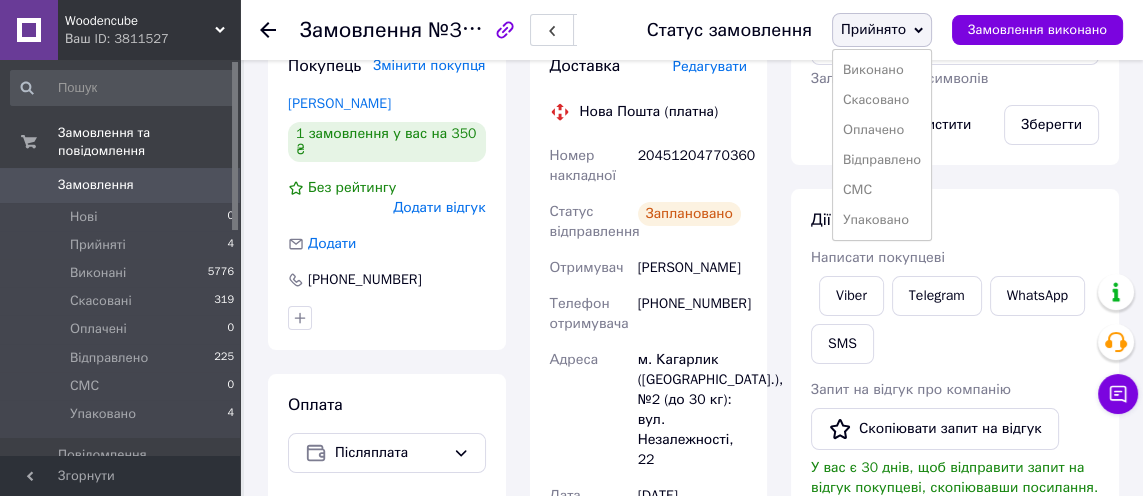 click on "Упаковано" at bounding box center [882, 220] 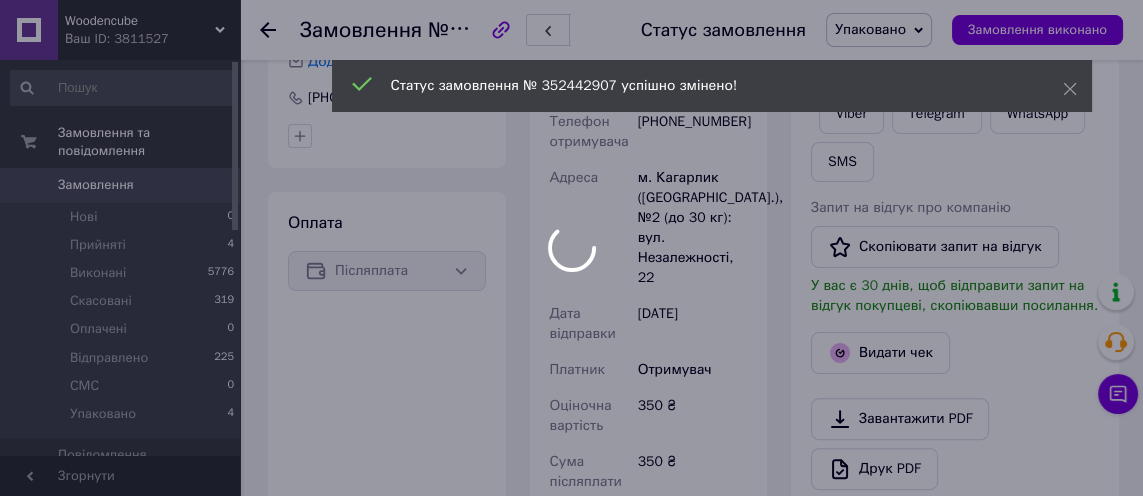 scroll, scrollTop: 621, scrollLeft: 0, axis: vertical 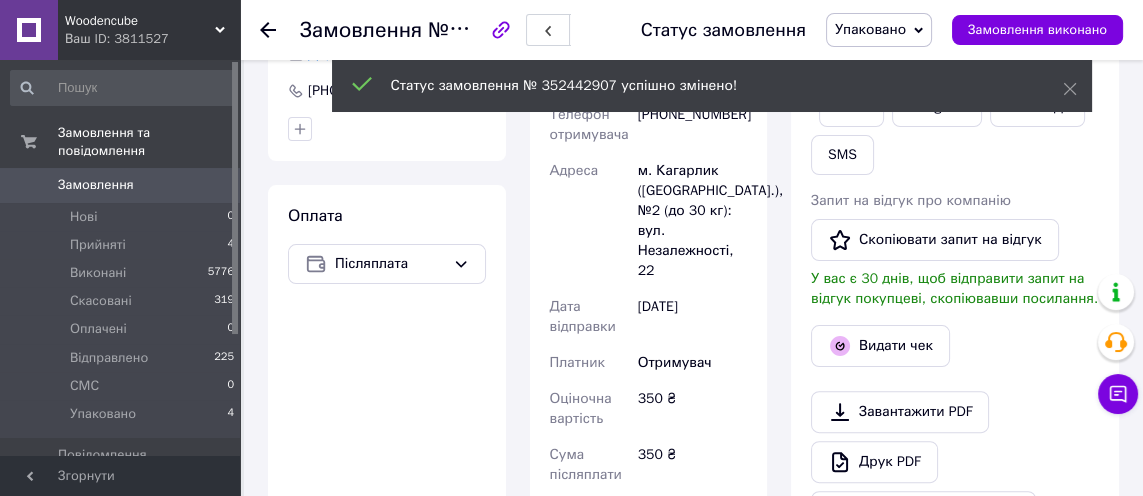 click on "Видати чек" at bounding box center (880, 346) 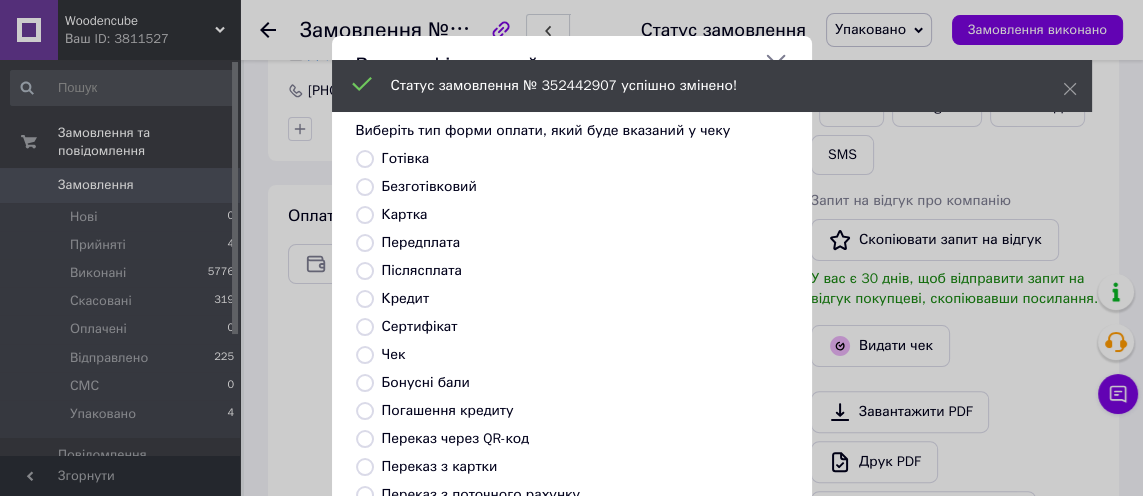 click on "Післясплата" at bounding box center (422, 270) 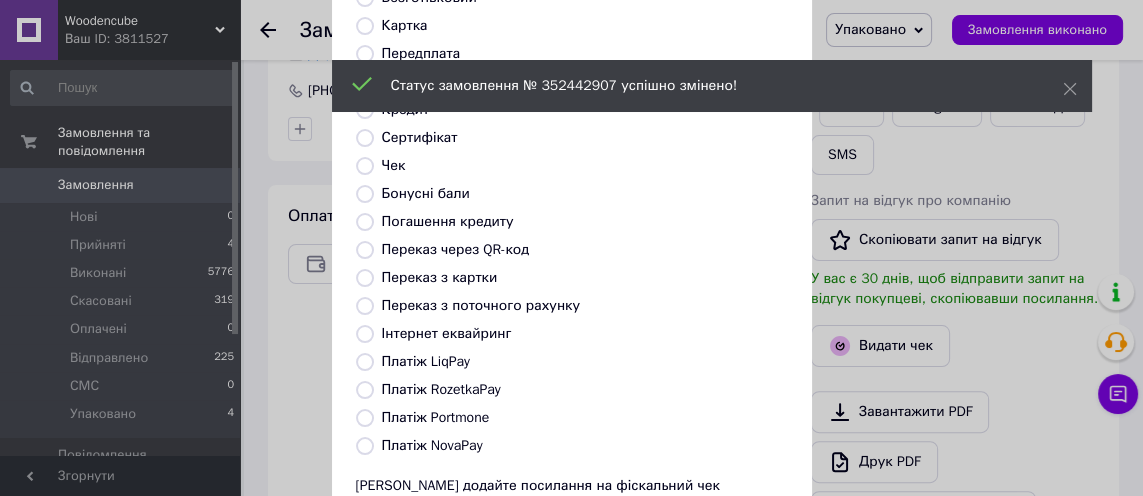 scroll, scrollTop: 253, scrollLeft: 0, axis: vertical 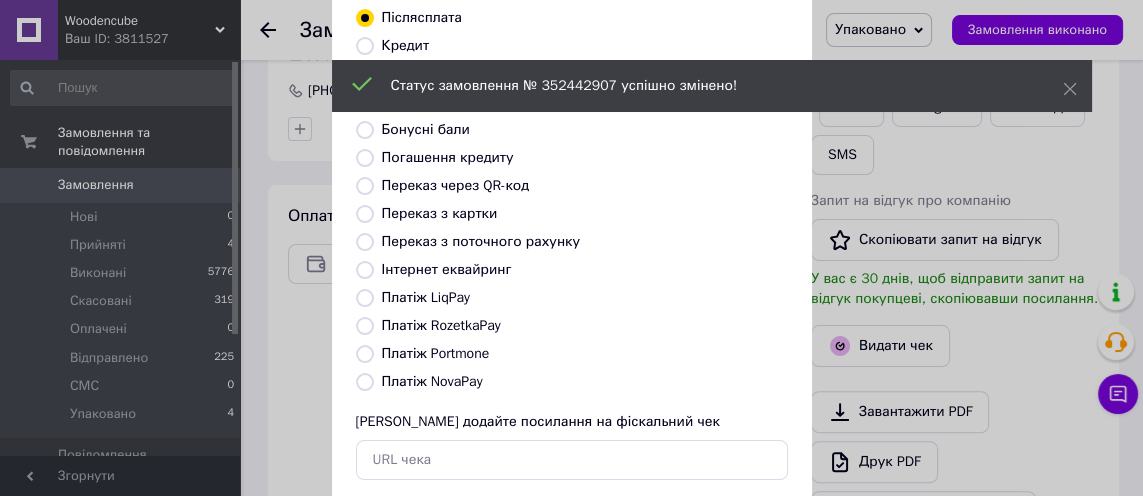click on "Вибрати" at bounding box center [738, 525] 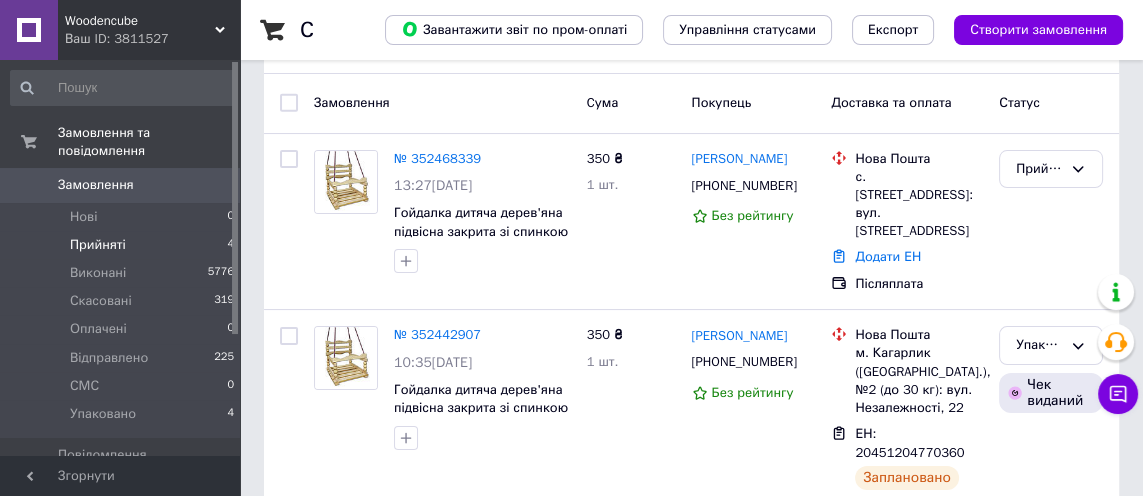 scroll, scrollTop: 333, scrollLeft: 0, axis: vertical 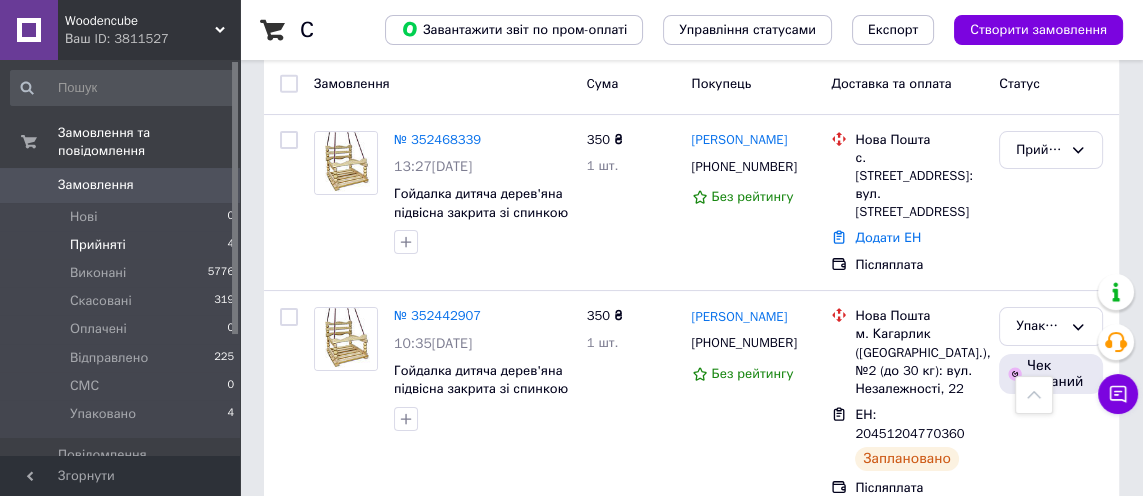 click on "№ 352468339" at bounding box center [437, 139] 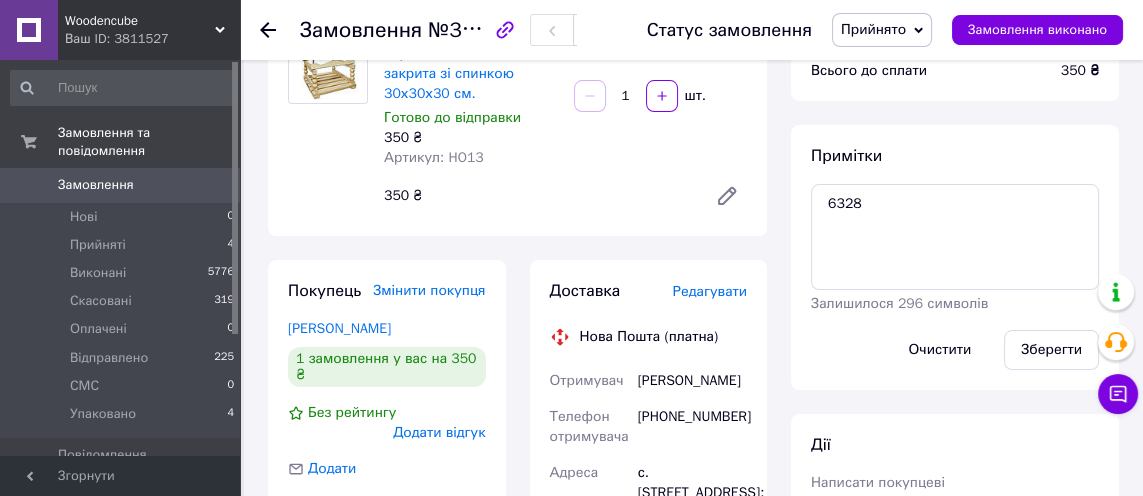 scroll, scrollTop: 185, scrollLeft: 0, axis: vertical 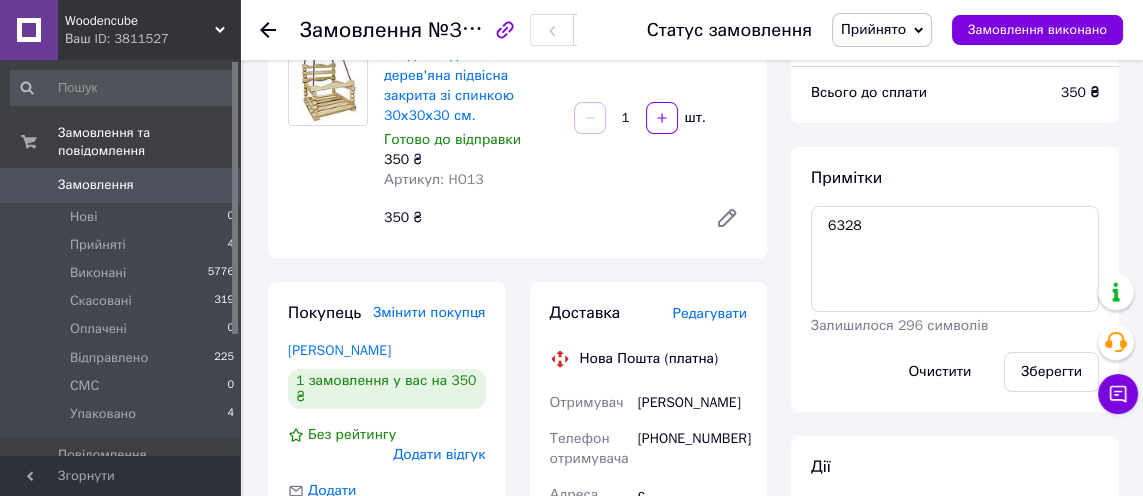 click on "Редагувати" at bounding box center [710, 313] 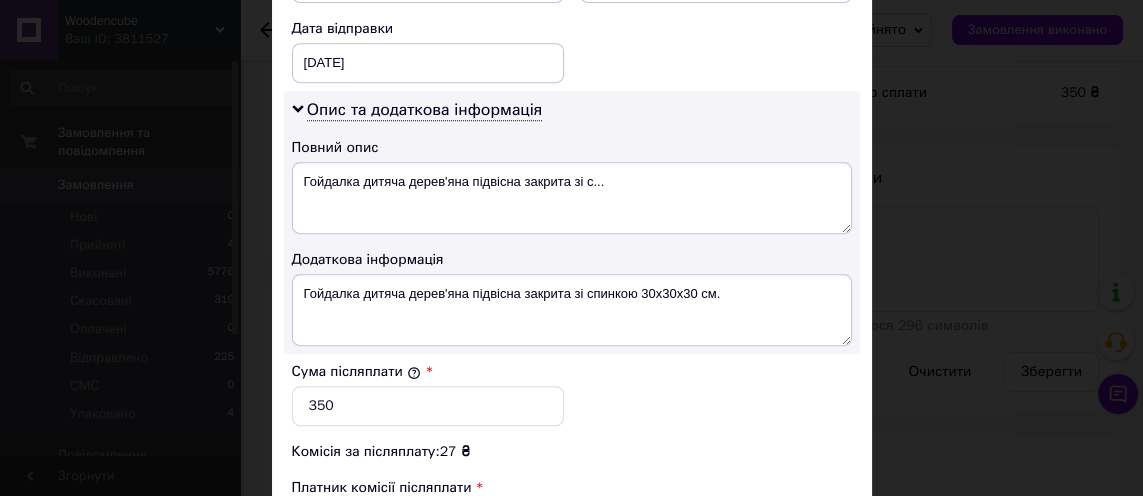 scroll, scrollTop: 964, scrollLeft: 0, axis: vertical 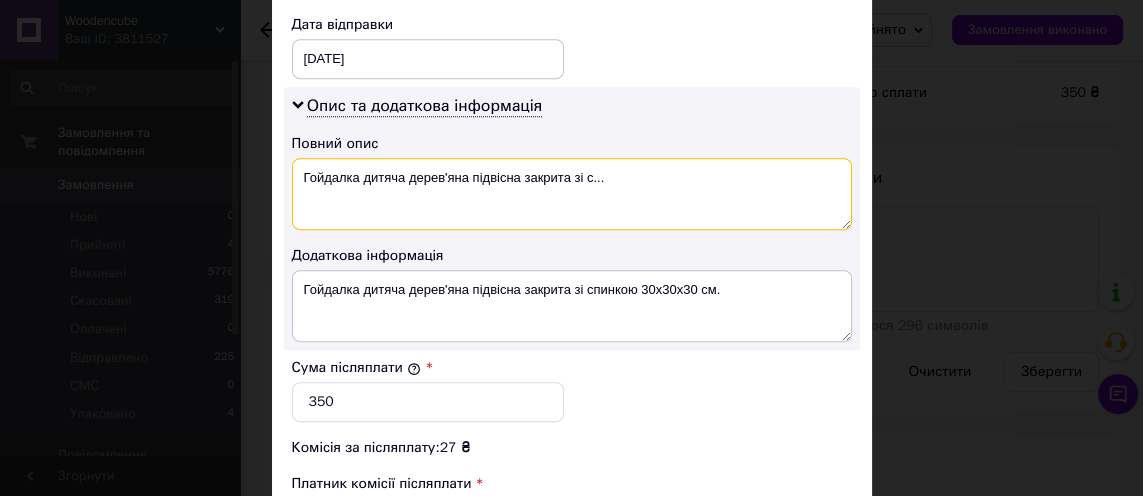 click on "Гойдалка дитяча дерев'яна підвісна закрита зі с..." at bounding box center [572, 194] 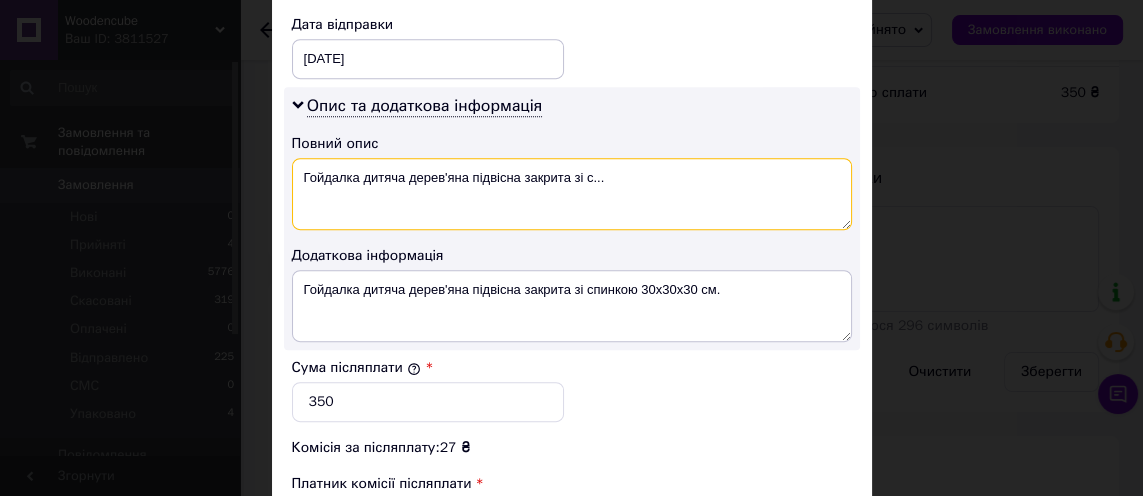 click on "Гойдалка дитяча дерев'яна підвісна закрита зі с..." at bounding box center [572, 194] 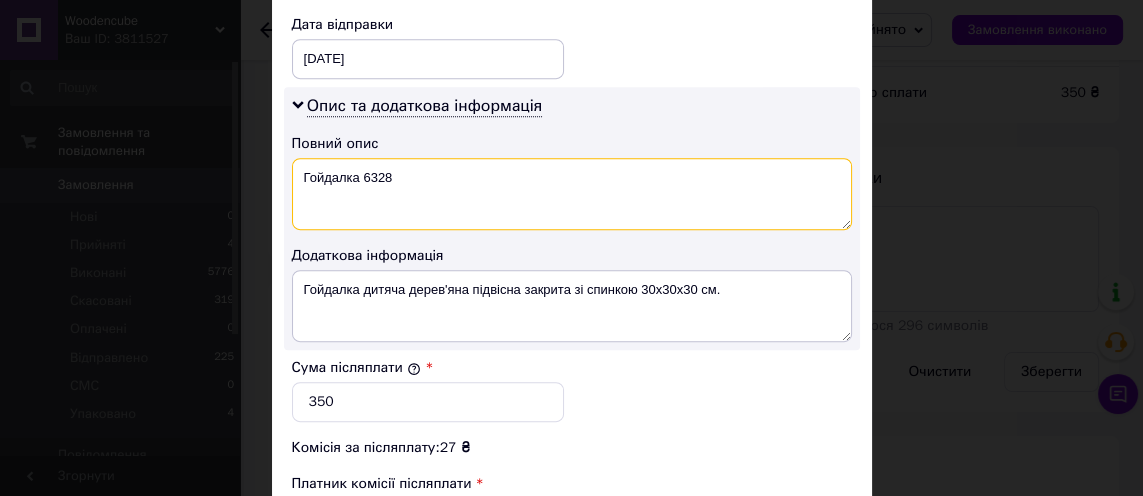 type on "Гойдалка 6328" 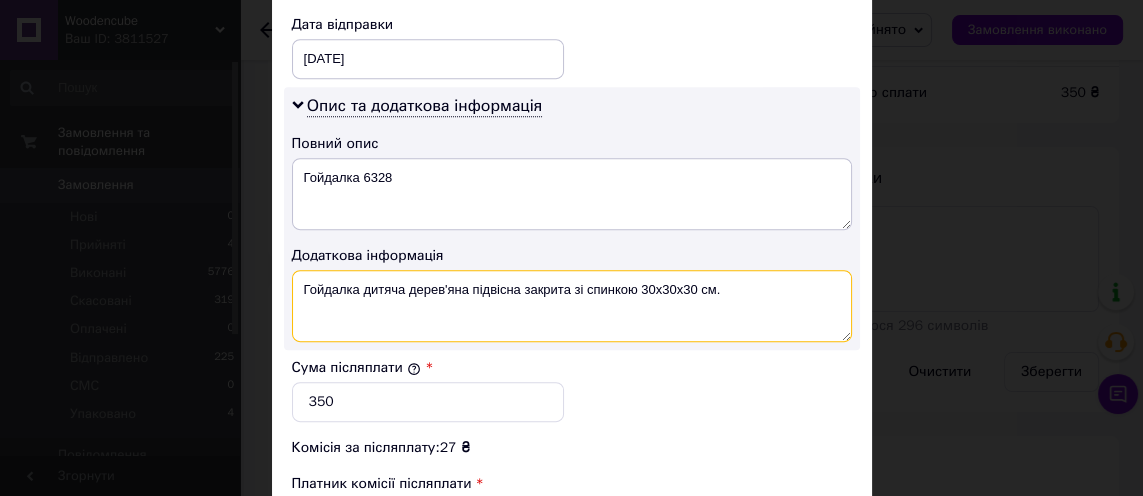 click on "Гойдалка дитяча дерев'яна підвісна закрита зі спинкою 30х30х30 см." at bounding box center [572, 306] 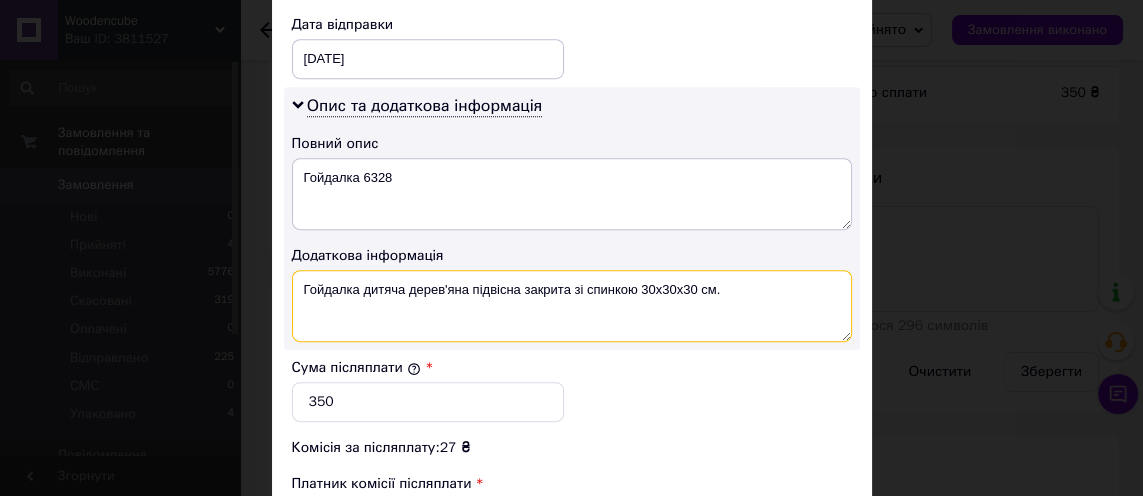 scroll, scrollTop: 185, scrollLeft: 0, axis: vertical 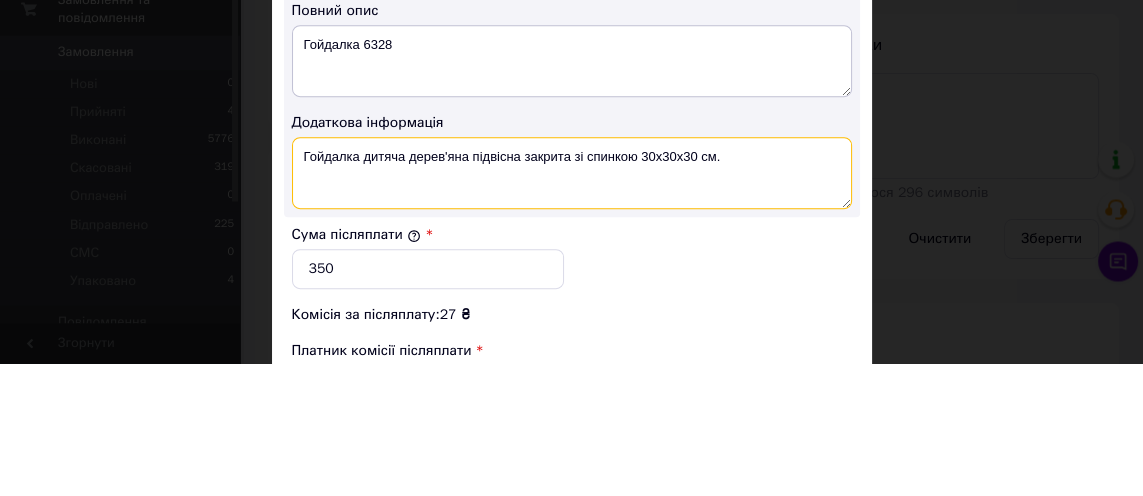 click on "Гойдалка дитяча дерев'яна підвісна закрита зі спинкою 30х30х30 см." at bounding box center (572, 306) 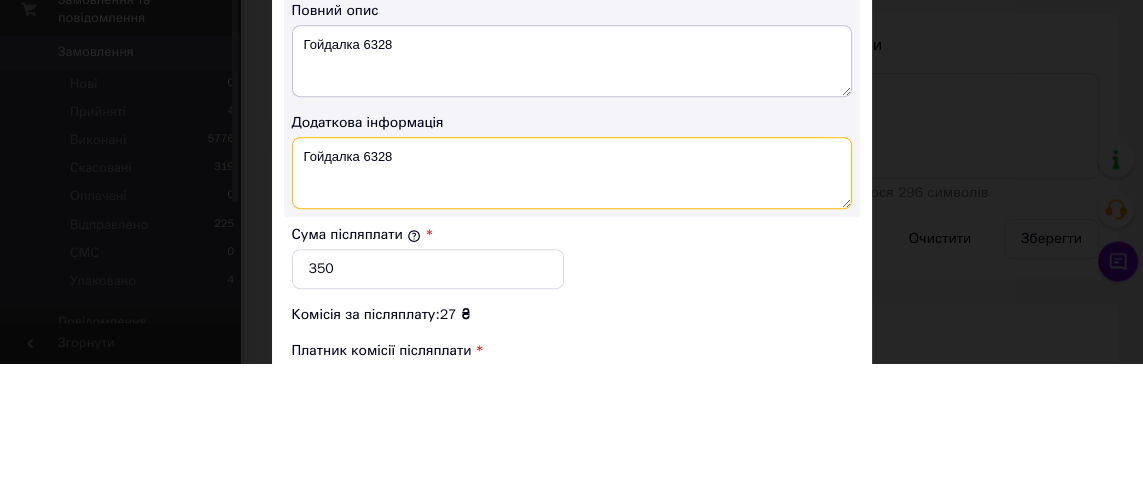type on "Гойдалка 6328" 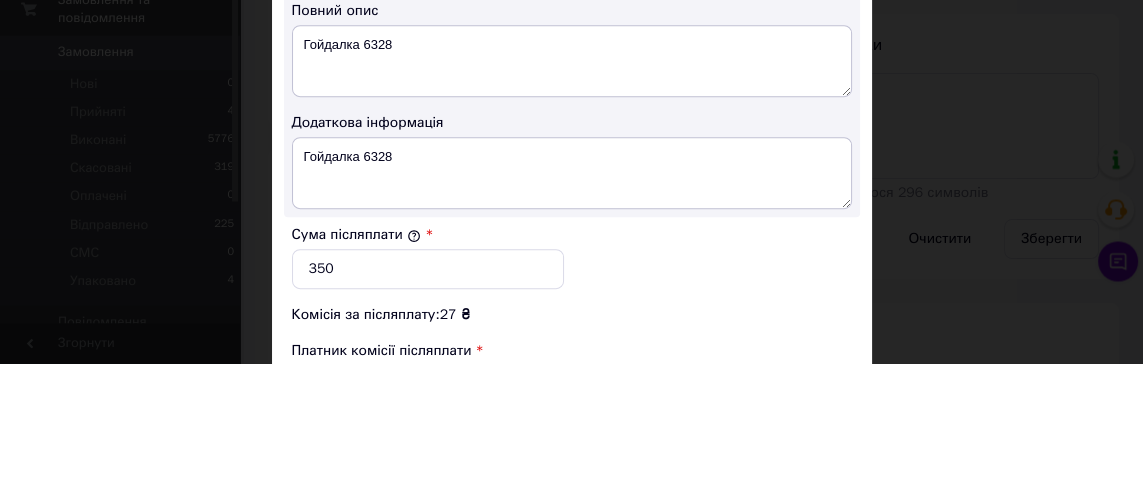 click on "Сума післяплати     * 350" at bounding box center [572, 390] 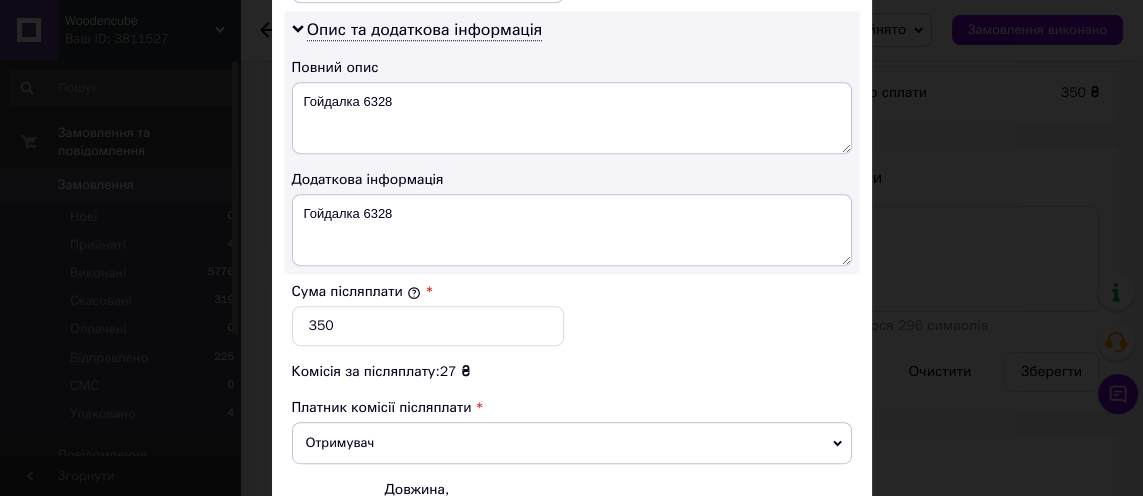 scroll, scrollTop: 1130, scrollLeft: 0, axis: vertical 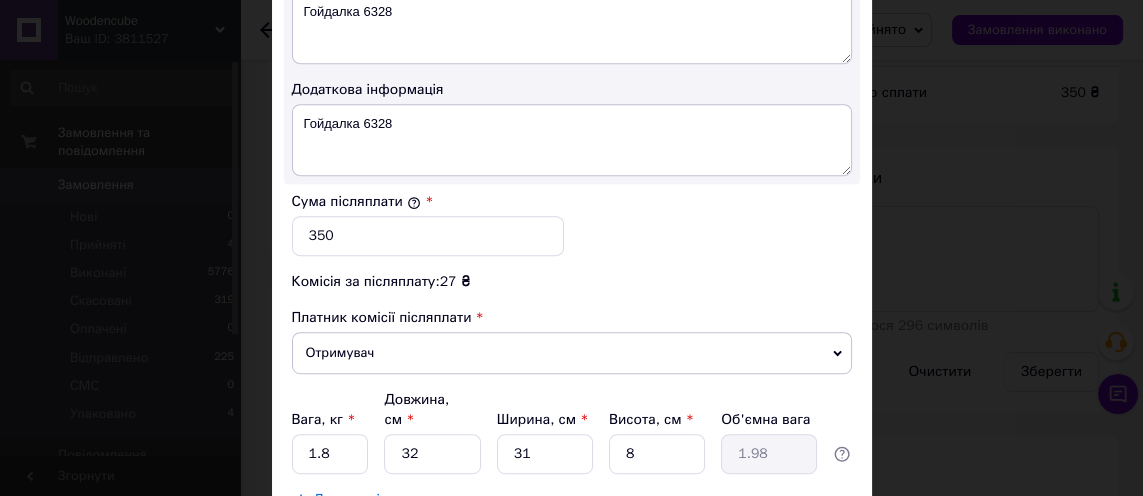 click on "Зберегти" at bounding box center (802, 550) 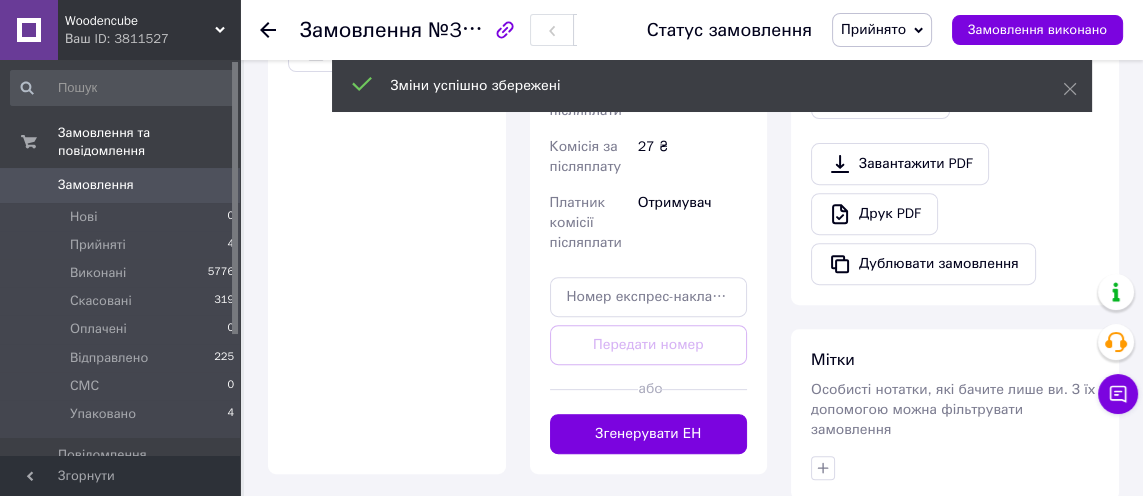 click on "Згенерувати ЕН" at bounding box center (649, 434) 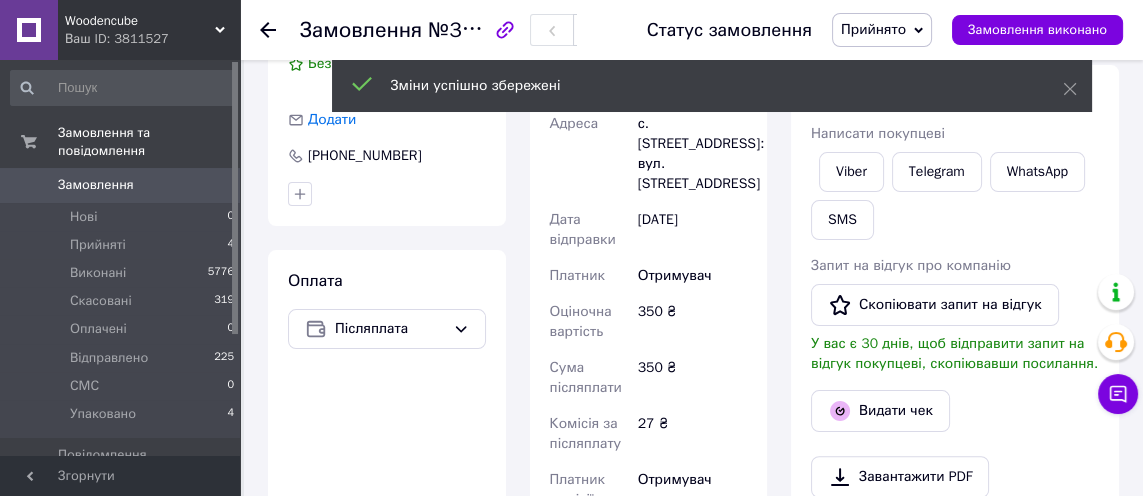 scroll, scrollTop: 325, scrollLeft: 0, axis: vertical 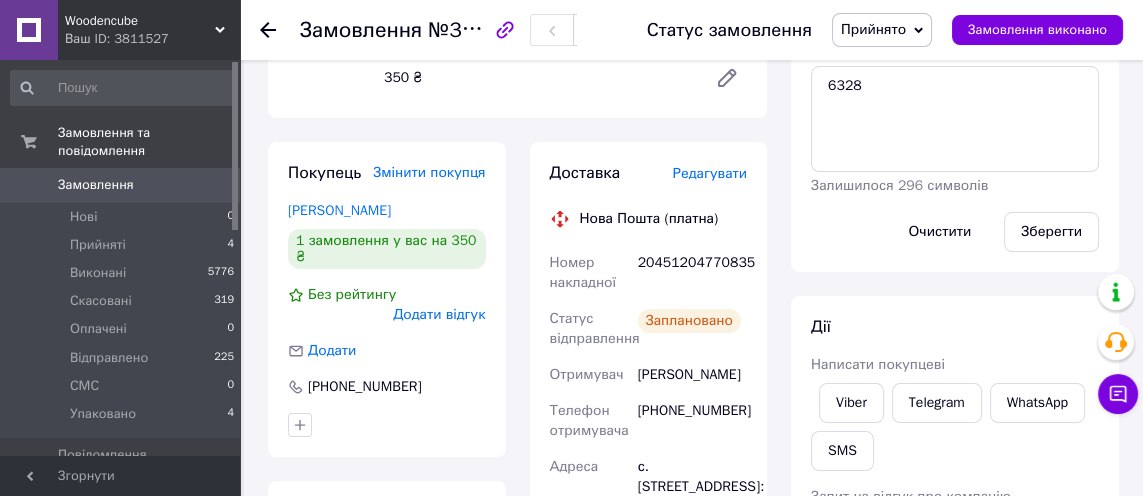 click on "Прийнято" at bounding box center [882, 30] 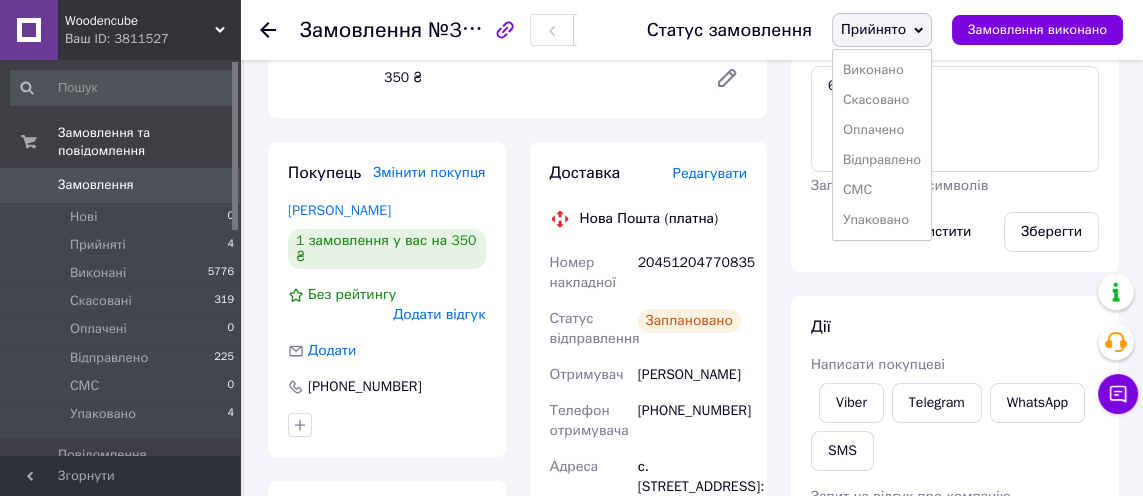 click on "Упаковано" at bounding box center [882, 220] 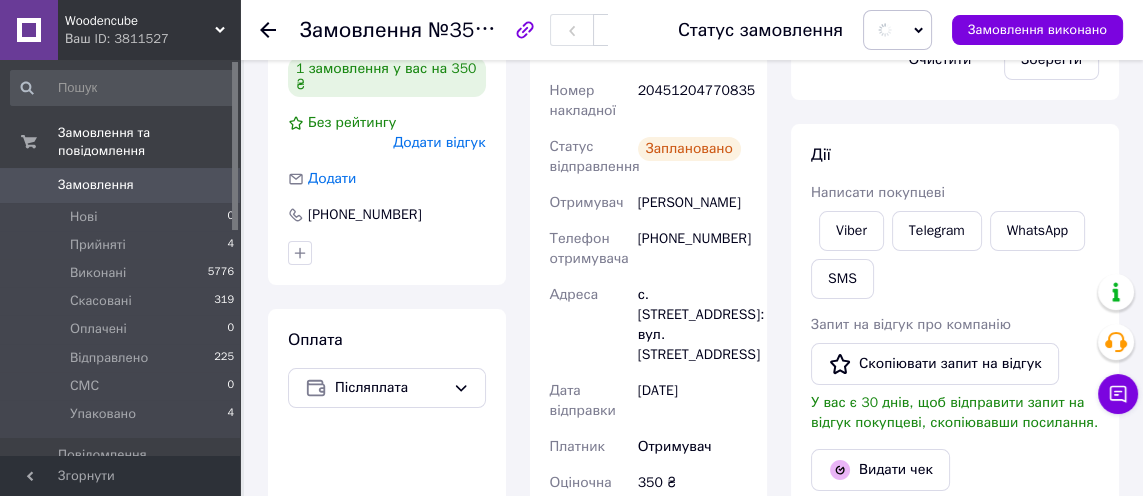 scroll, scrollTop: 506, scrollLeft: 0, axis: vertical 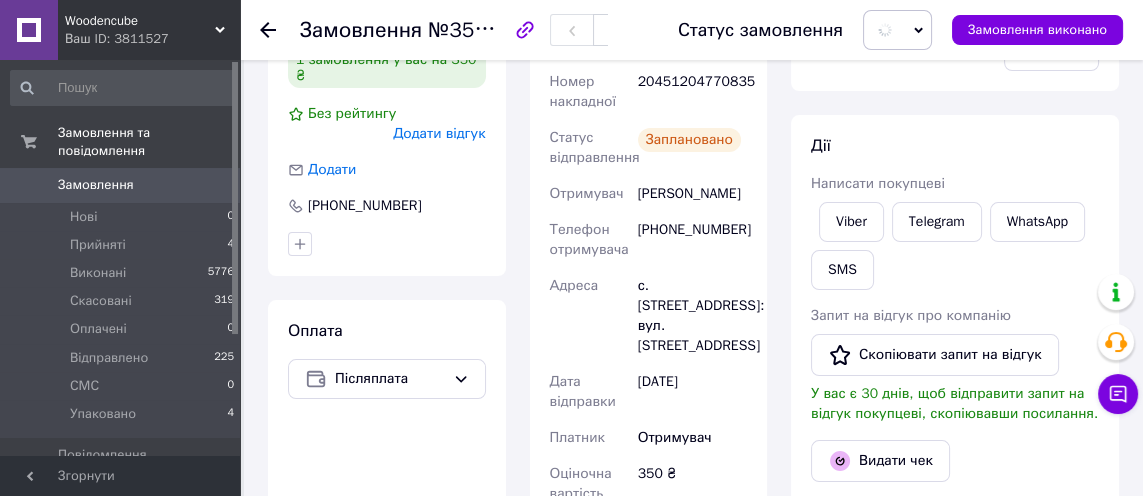 click on "Видати чек" at bounding box center [880, 461] 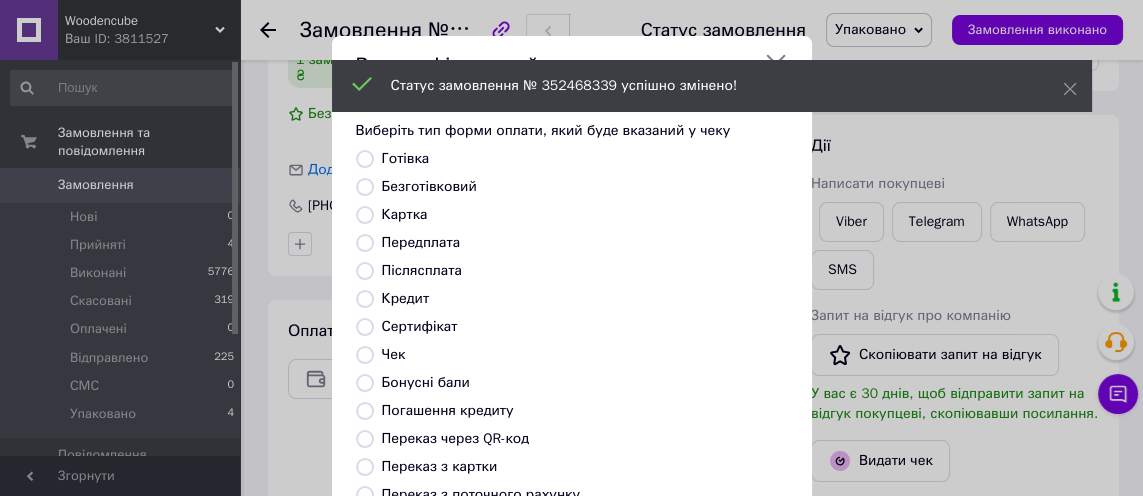 click on "Післясплата" at bounding box center (422, 270) 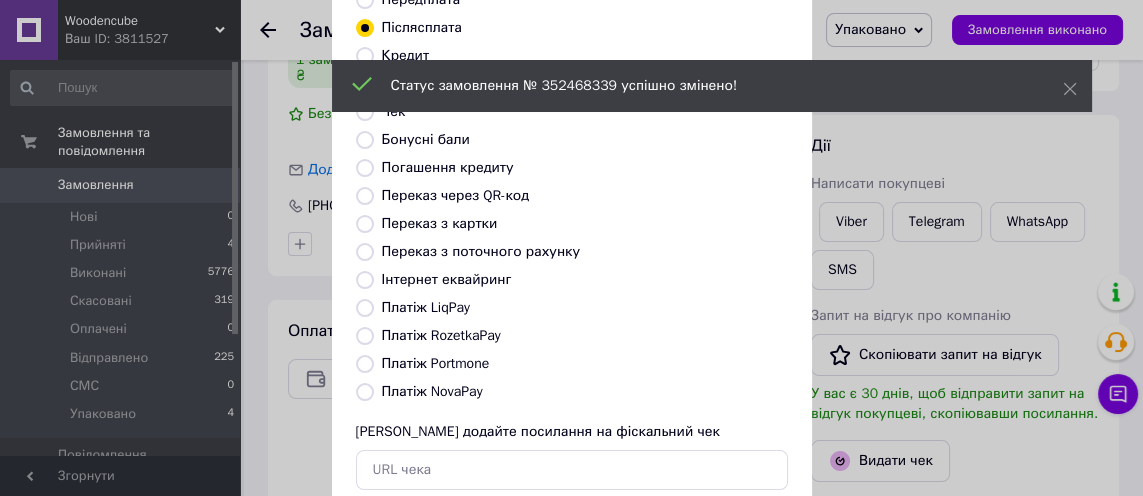 scroll, scrollTop: 253, scrollLeft: 0, axis: vertical 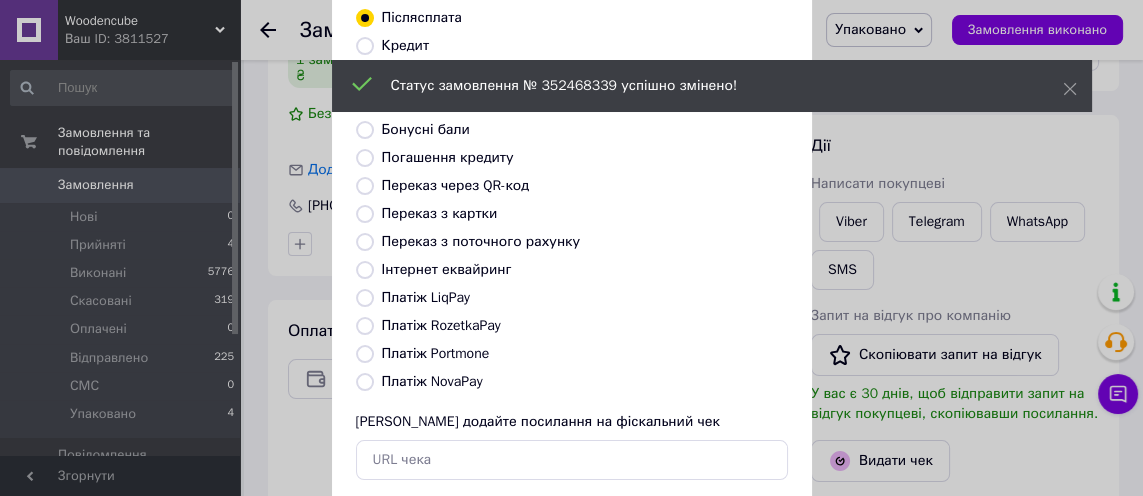 click on "Вибрати" at bounding box center [738, 525] 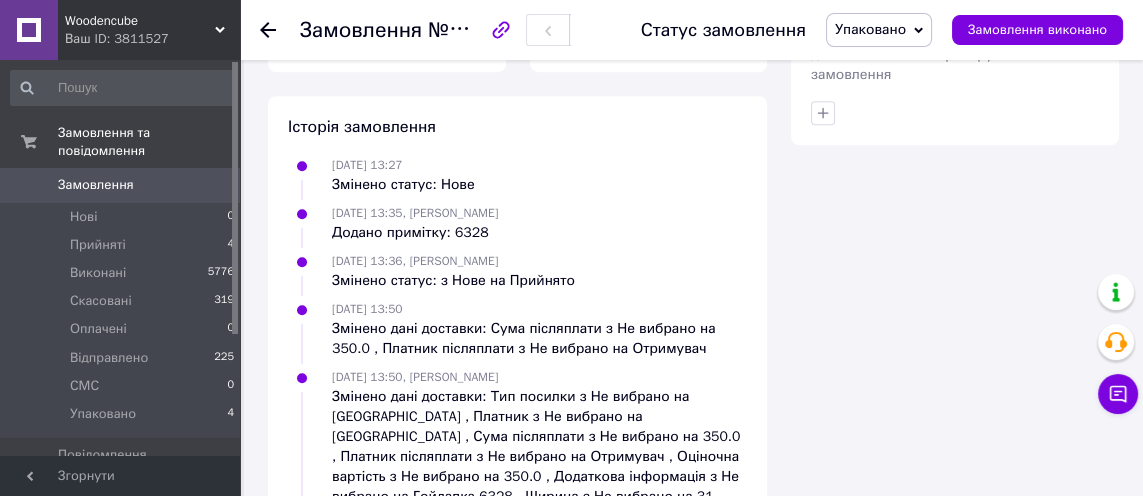 scroll, scrollTop: 1348, scrollLeft: 0, axis: vertical 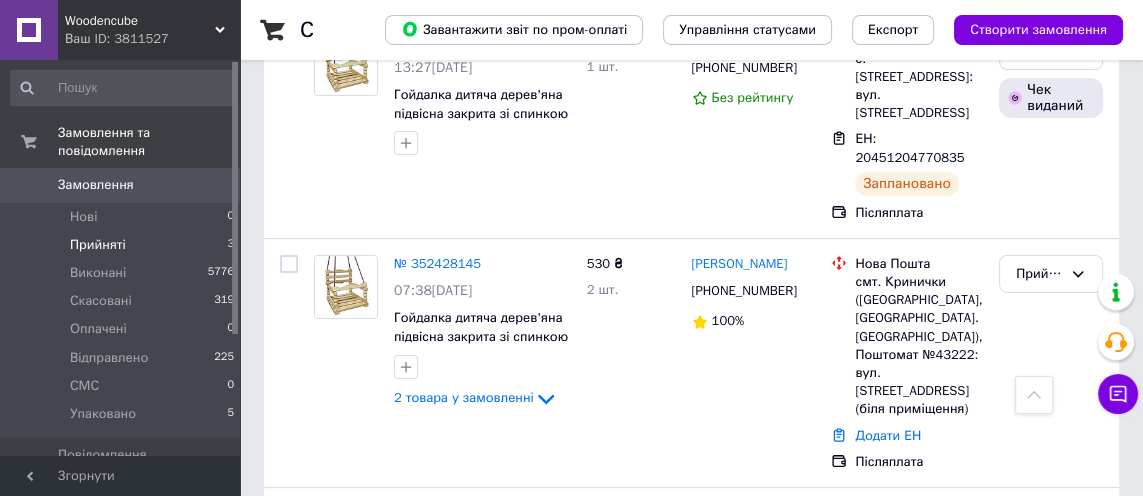 click on "№ 352428145" at bounding box center (437, 263) 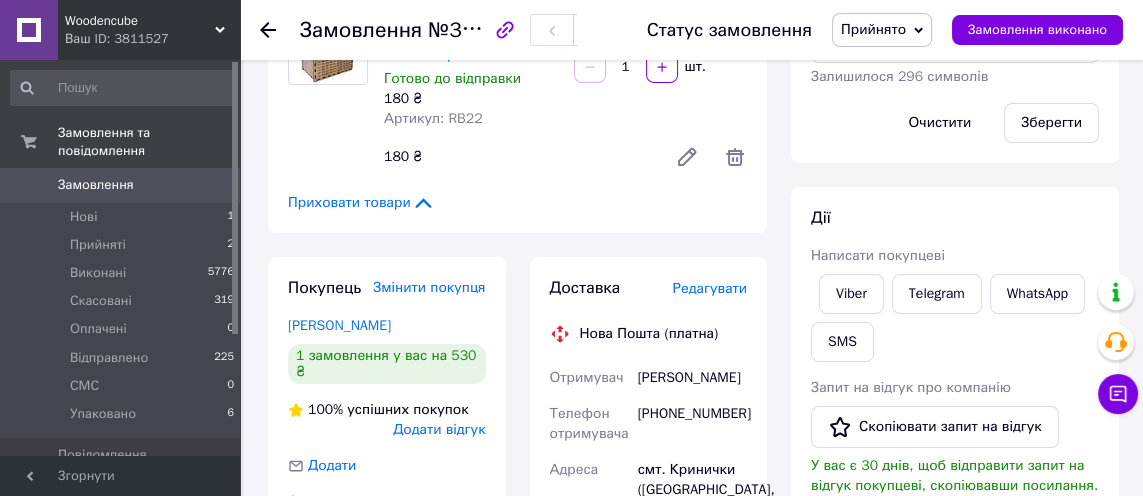 scroll, scrollTop: 428, scrollLeft: 0, axis: vertical 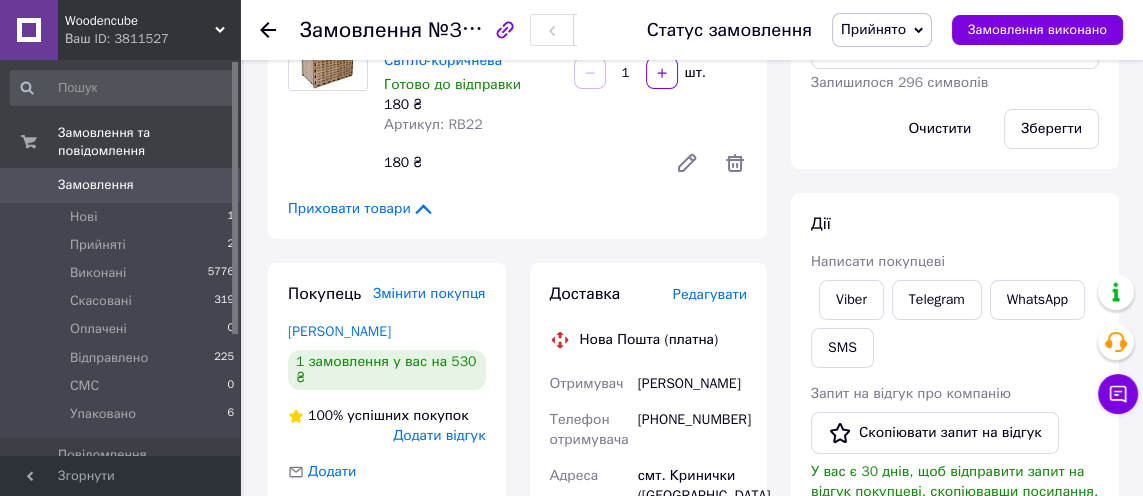 click on "Редагувати" at bounding box center [710, 294] 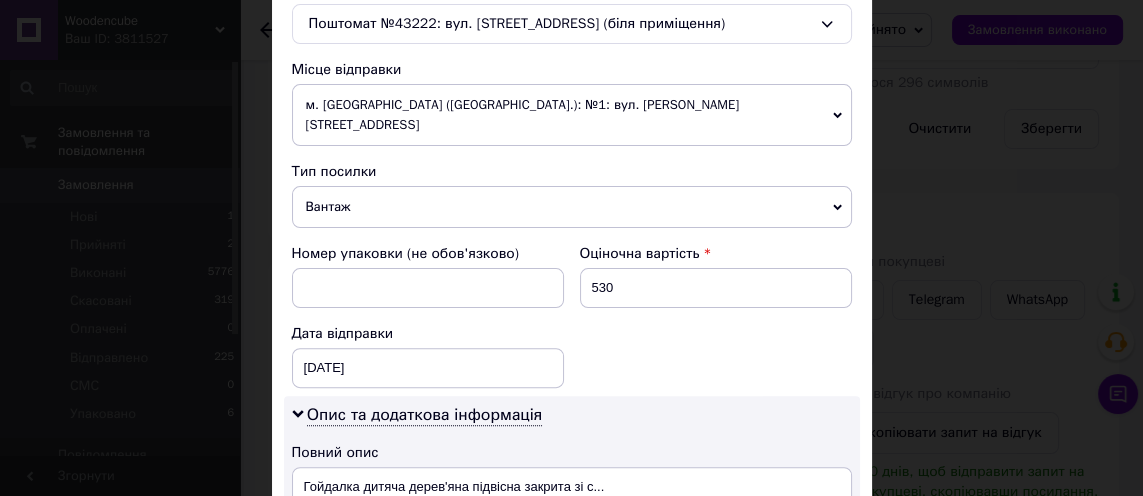 scroll, scrollTop: 672, scrollLeft: 0, axis: vertical 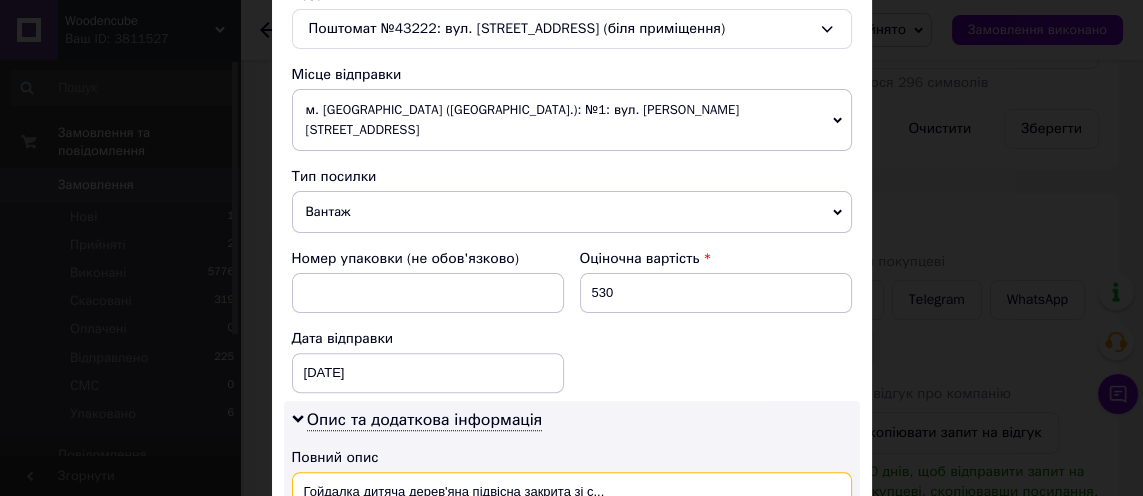 click on "Гойдалка дитяча дерев'яна підвісна закрита зі с..." at bounding box center (572, 508) 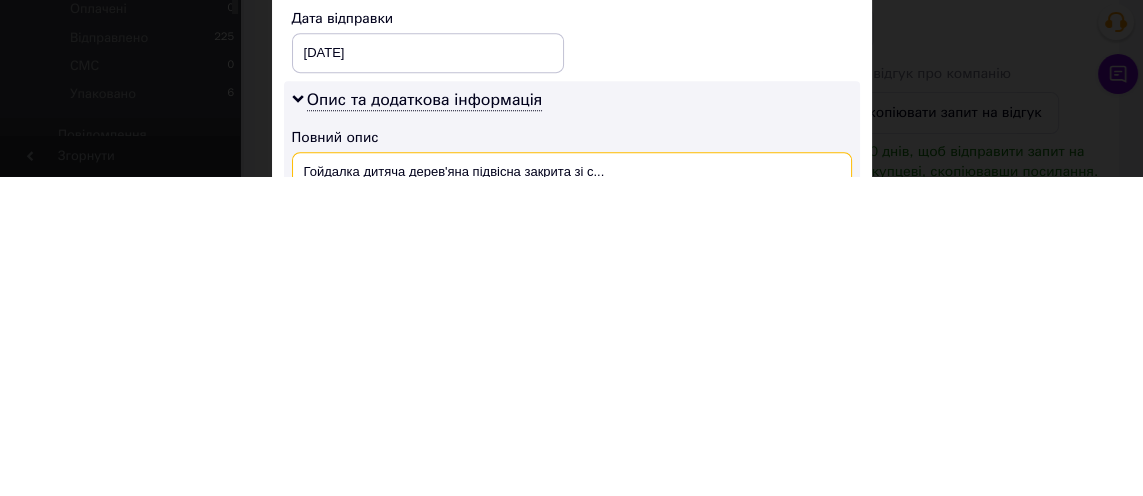 click on "Гойдалка дитяча дерев'яна підвісна закрита зі с..." at bounding box center (572, 508) 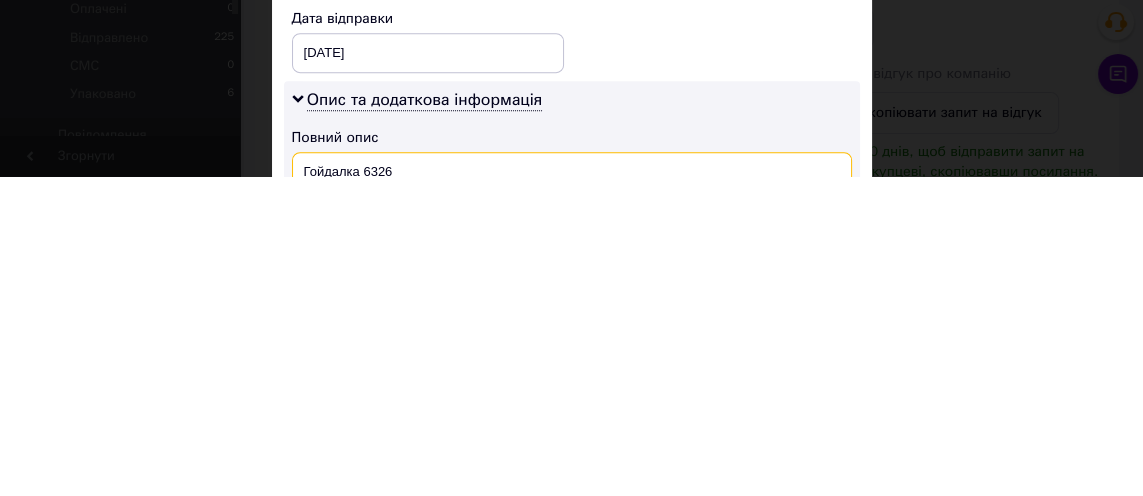 type on "Гойдалка 6326" 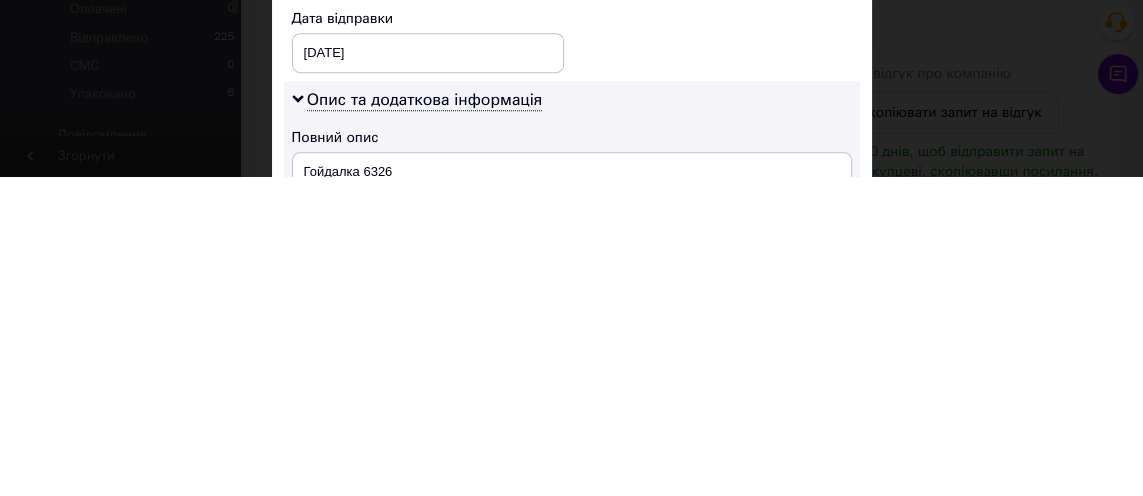 click on "Гойдалка дитяча дерев'яна підвісна закрита зі спинкою 30х30х30 см.; Скарбничка 365 днів "На мрію..." at bounding box center (572, 620) 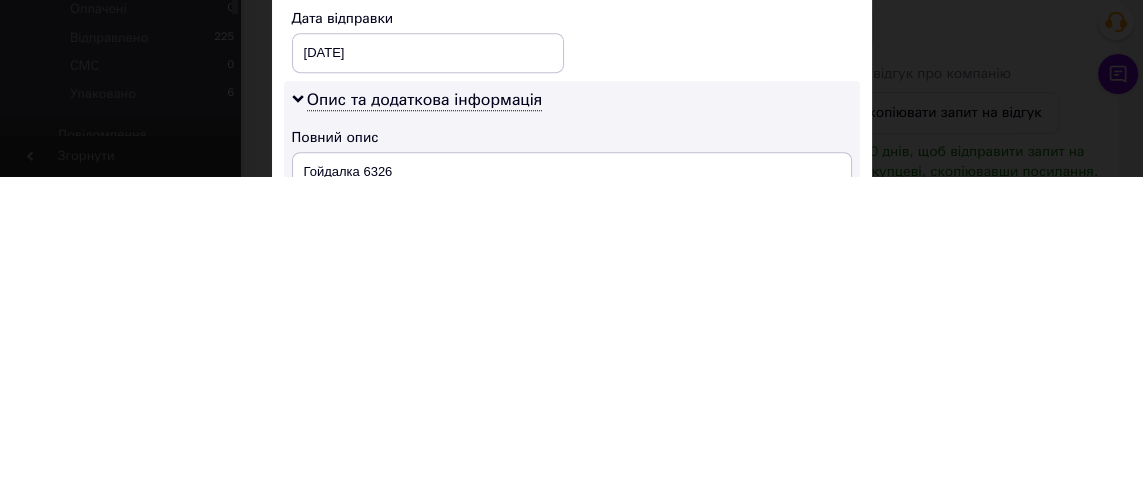 click on "Гойдалка дитяча дерев'яна підвісна закрита зі спинкою 30х30х30 см.; Скарбничка 365 днів "На мрію..." at bounding box center [572, 620] 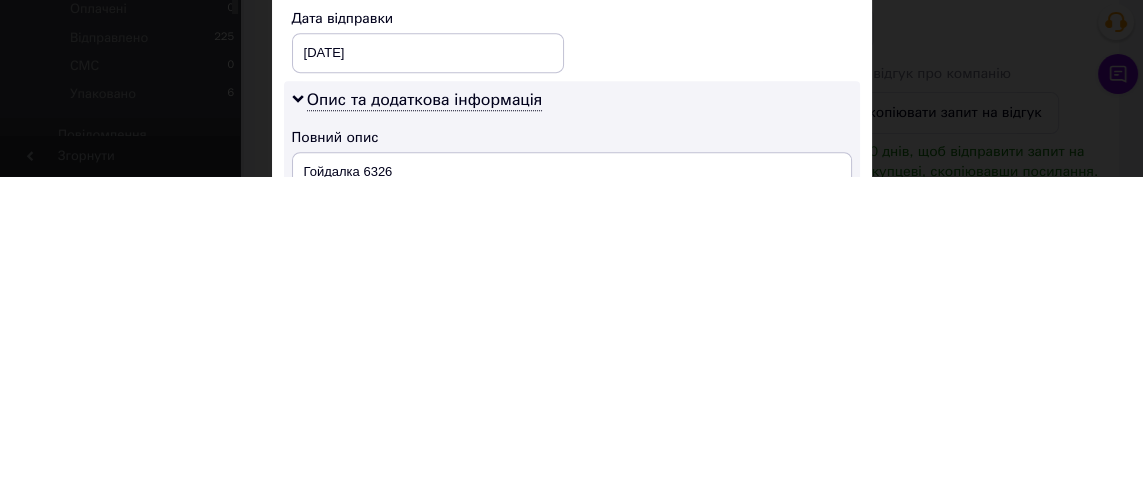 type on "Гойдалка 6326" 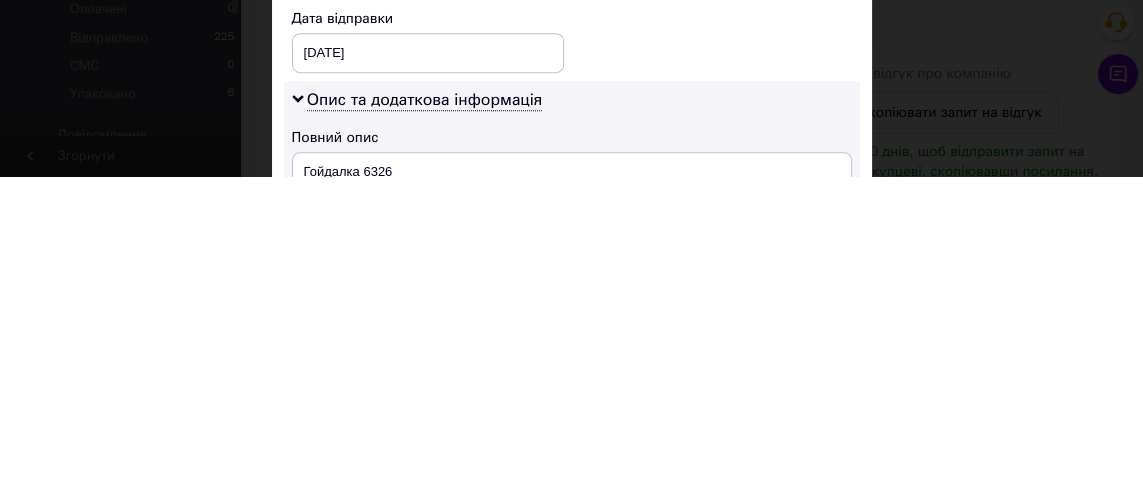 click on "Додаткова інформація" at bounding box center [572, 570] 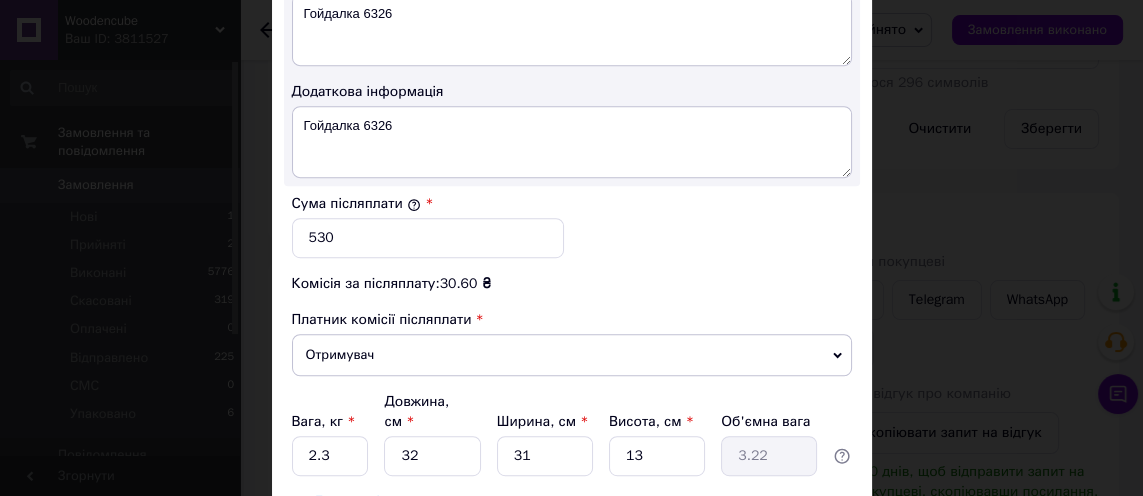 scroll, scrollTop: 1153, scrollLeft: 0, axis: vertical 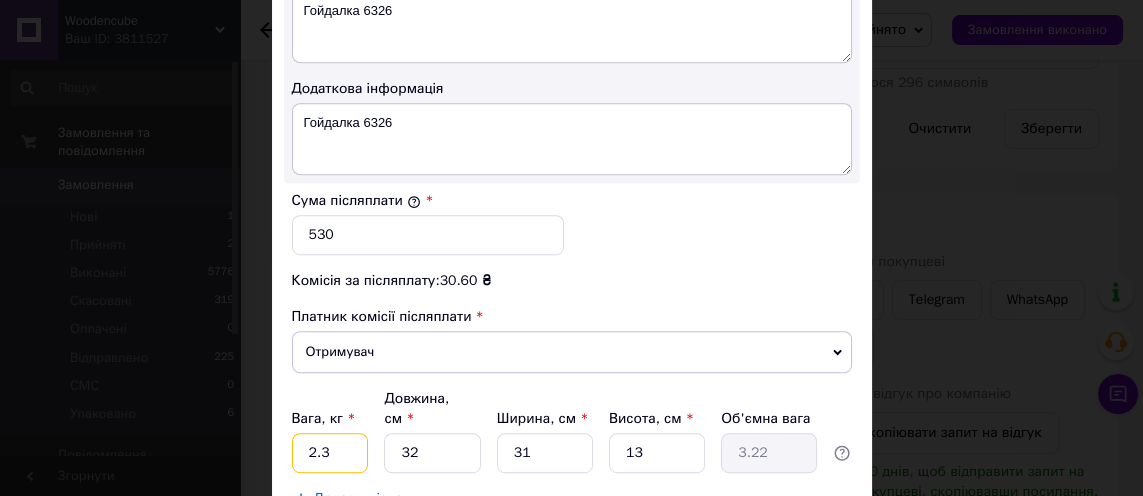 click on "2.3" at bounding box center [330, 453] 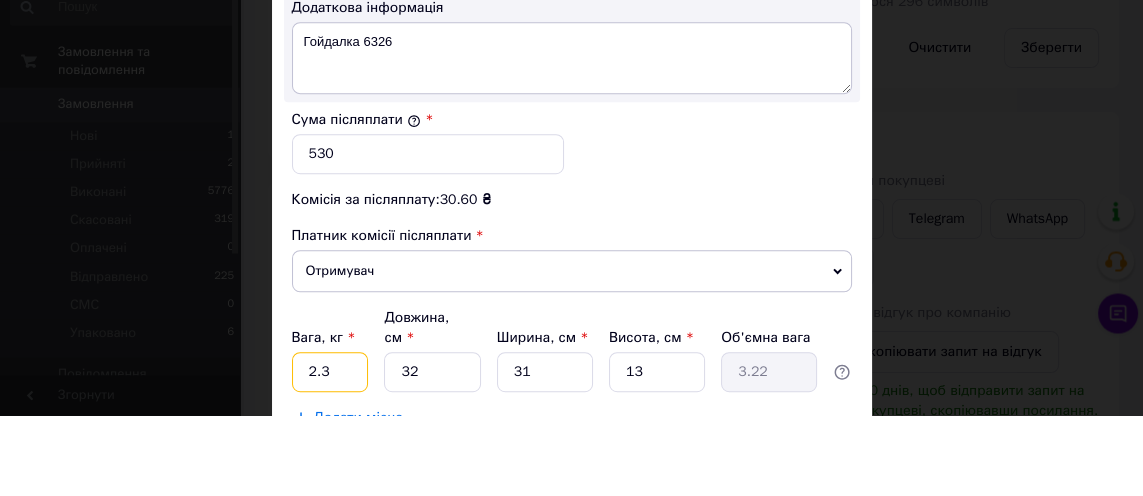 scroll, scrollTop: 428, scrollLeft: 0, axis: vertical 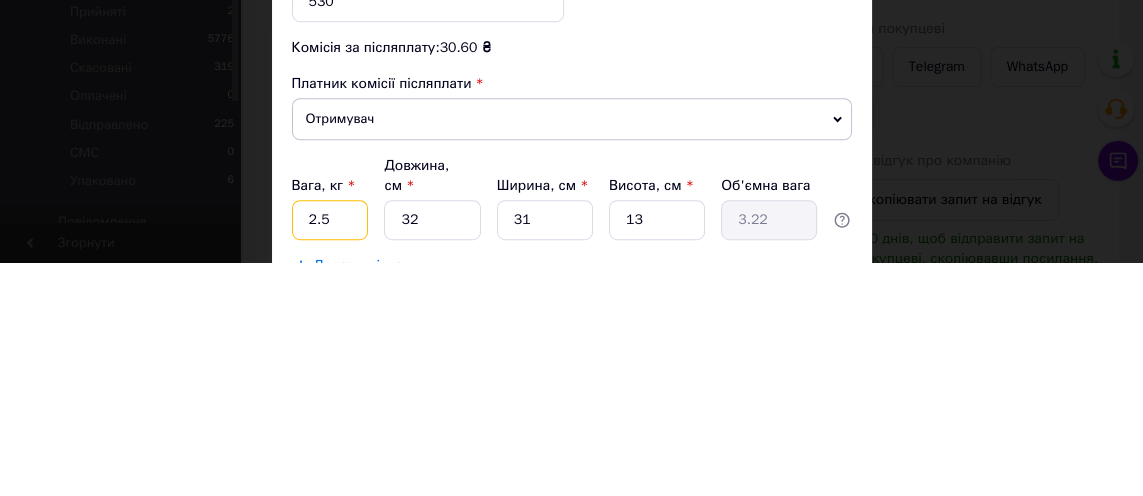 type on "2.5" 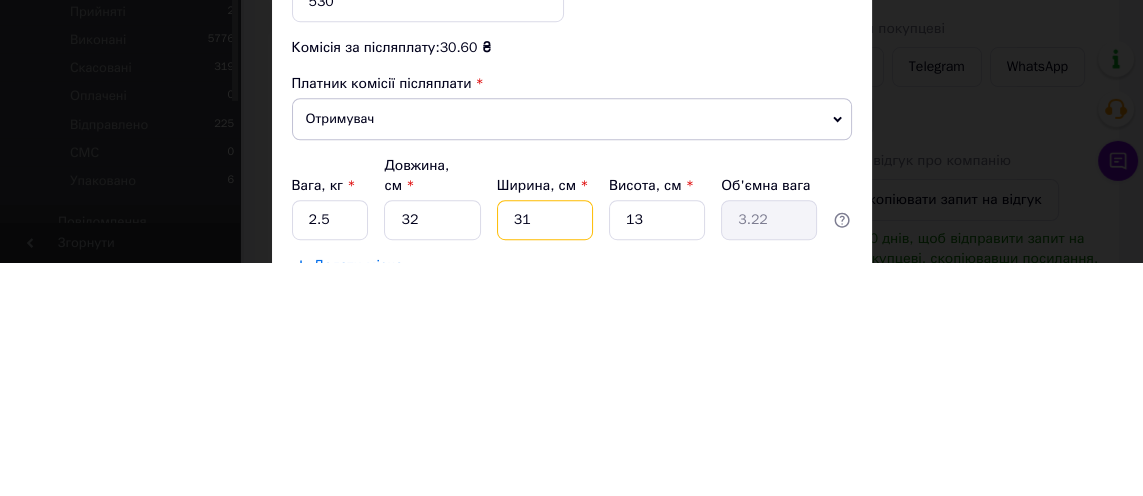 type on "3" 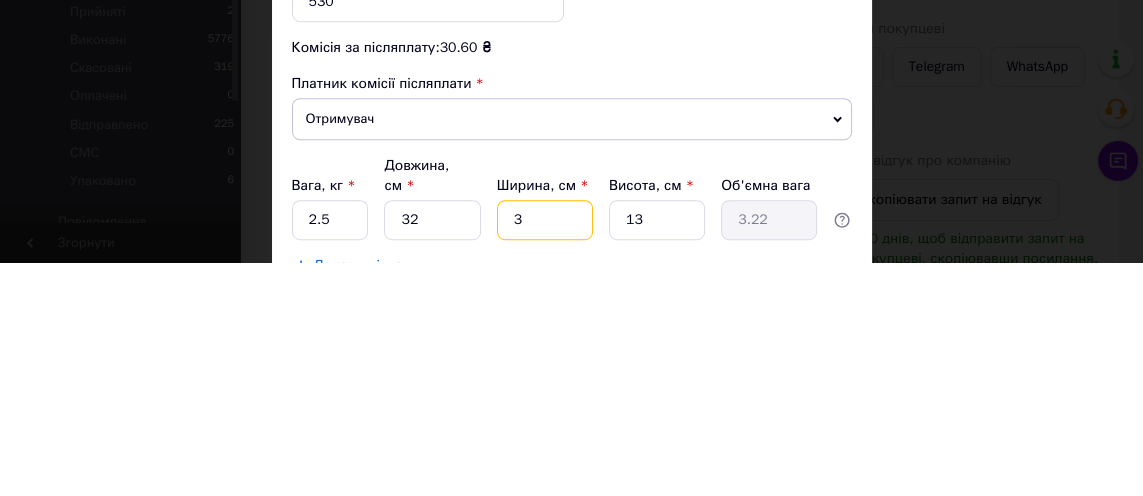 type on "0.31" 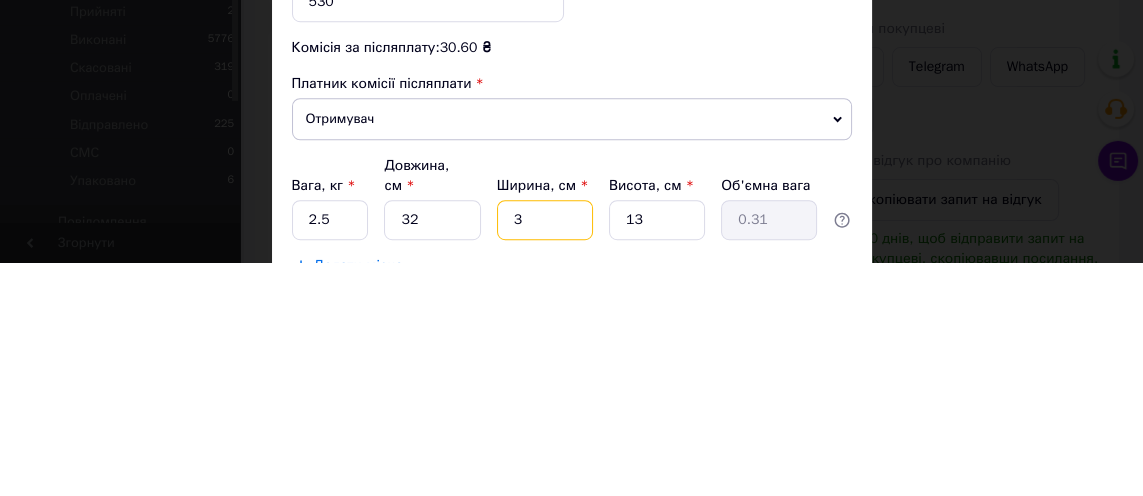 type on "32" 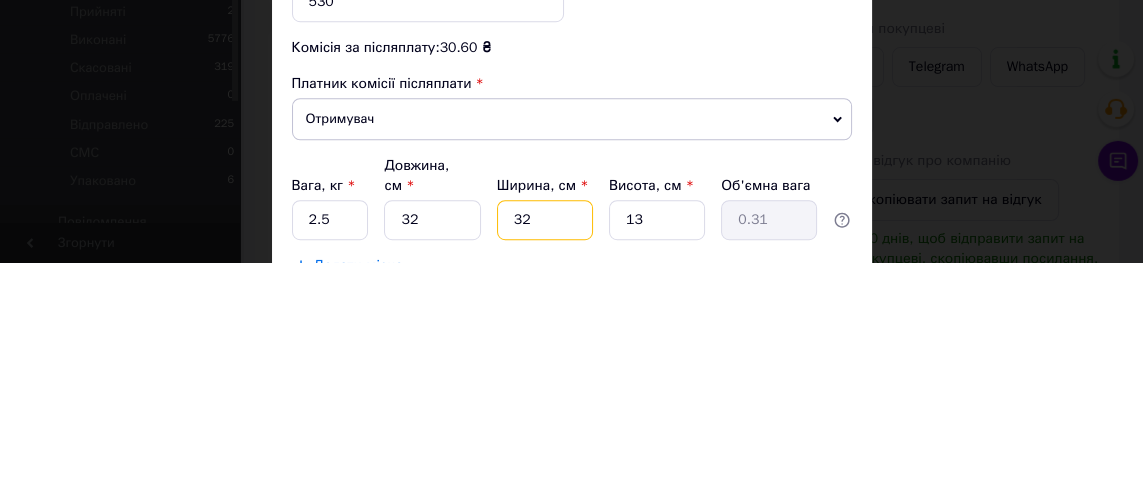 type on "3.33" 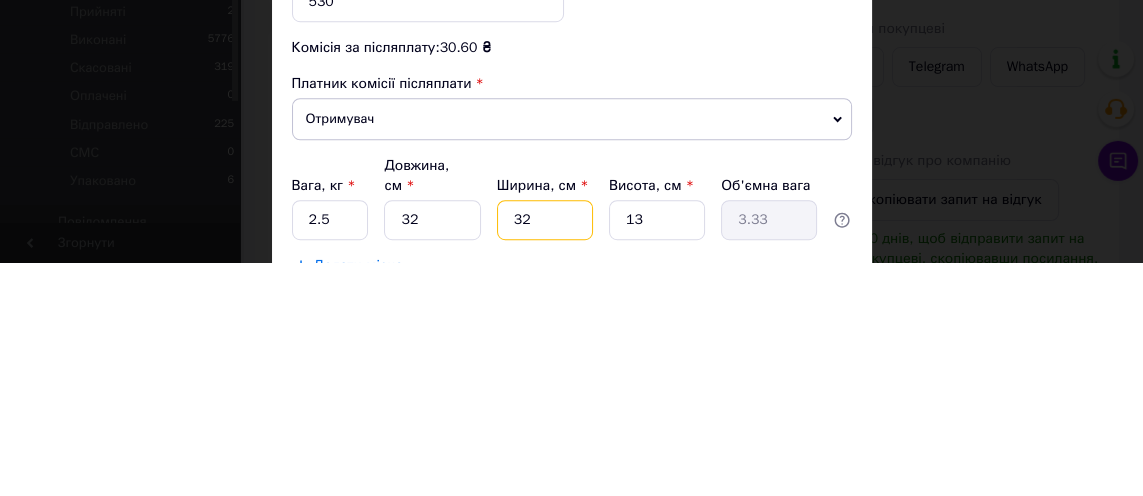 type on "32" 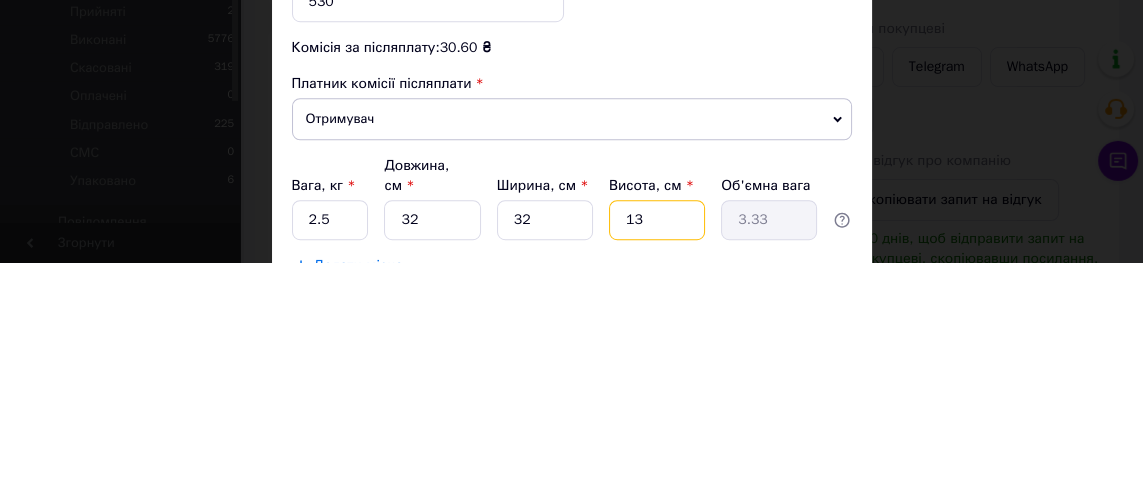 type on "1" 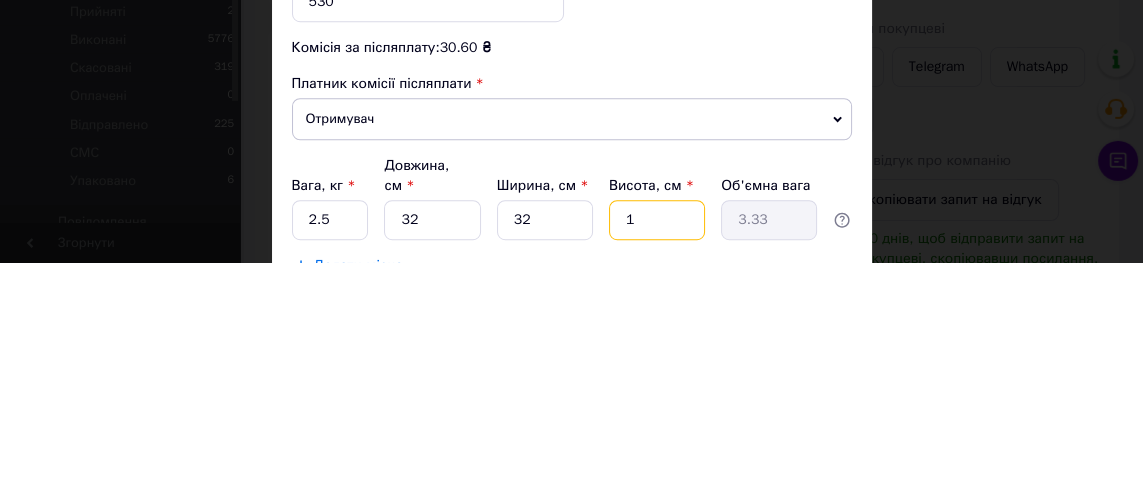 type on "0.26" 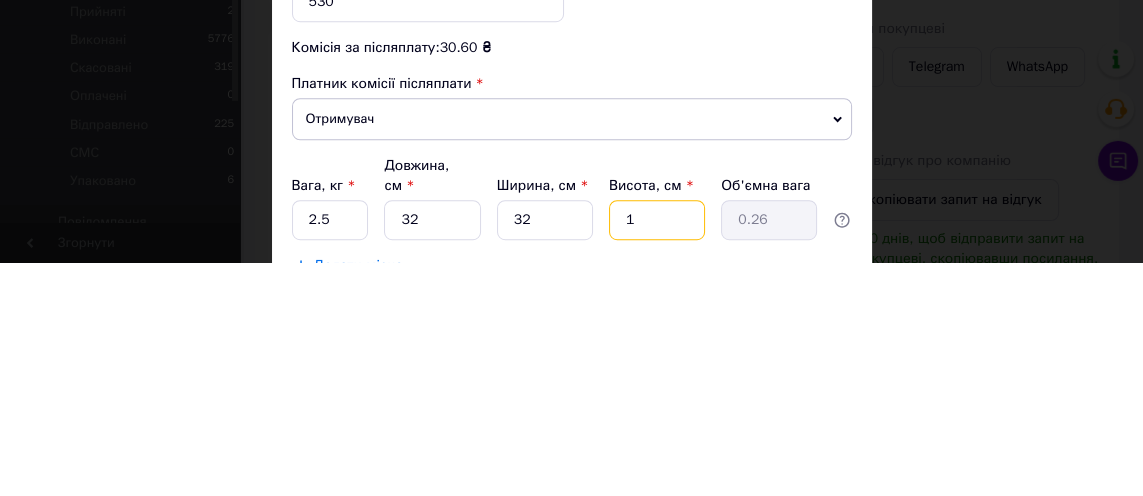 type on "18" 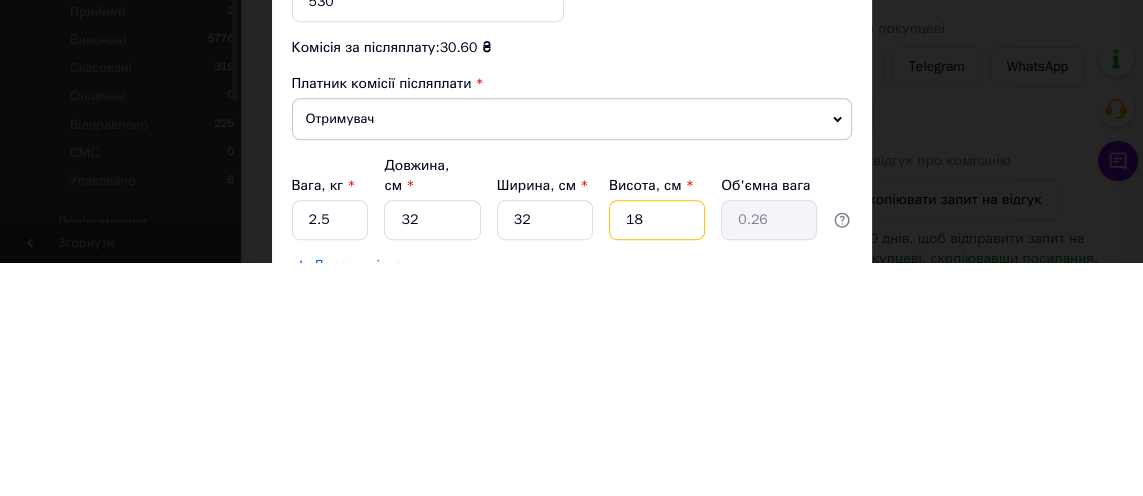 type on "4.61" 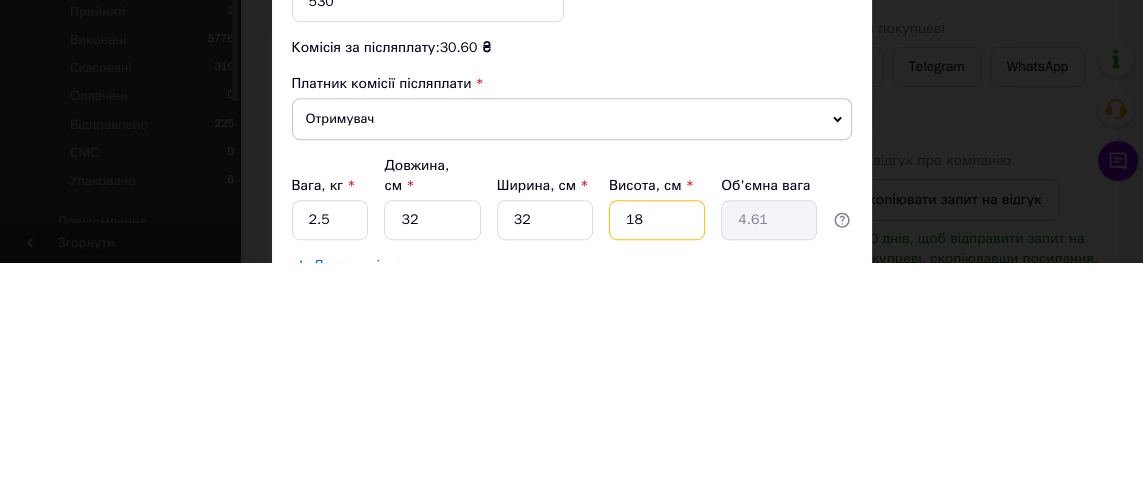 type on "18" 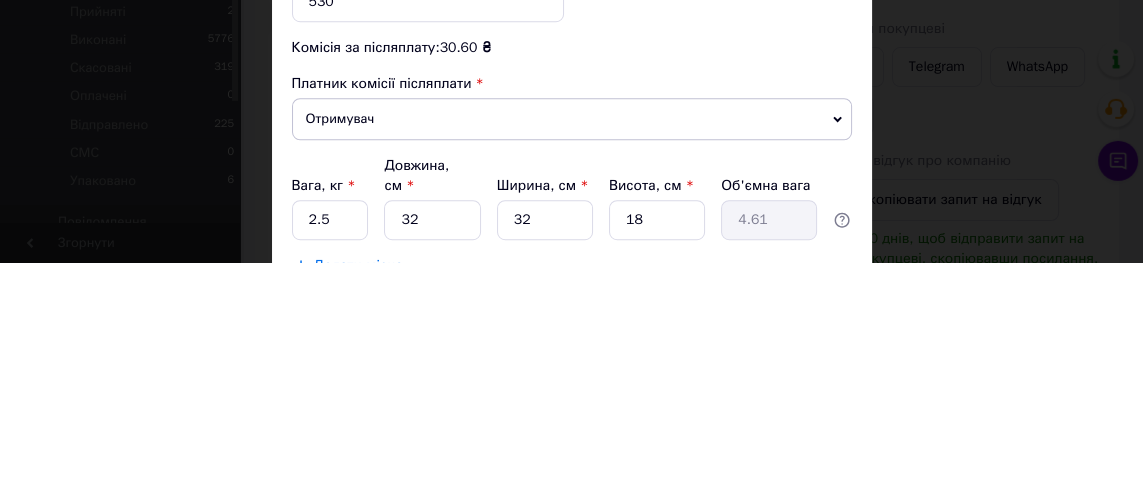 click on "Скасувати   Зберегти" at bounding box center (572, 559) 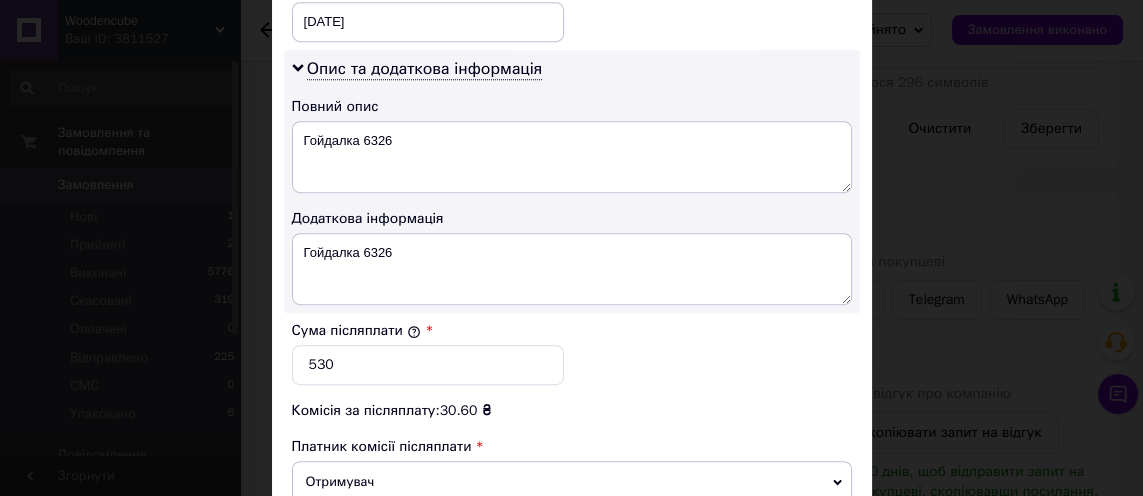 scroll, scrollTop: 1153, scrollLeft: 0, axis: vertical 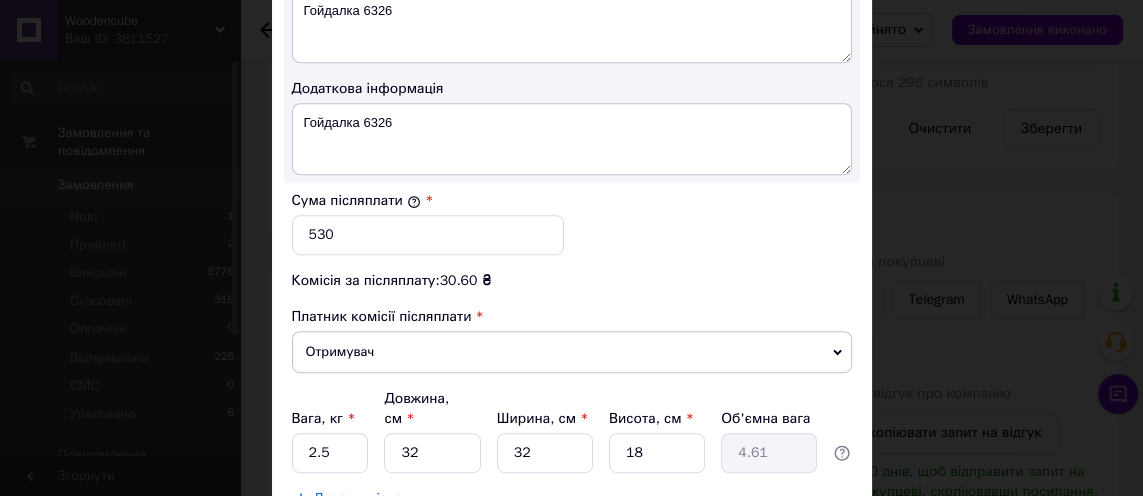 click on "Зберегти" at bounding box center (802, 549) 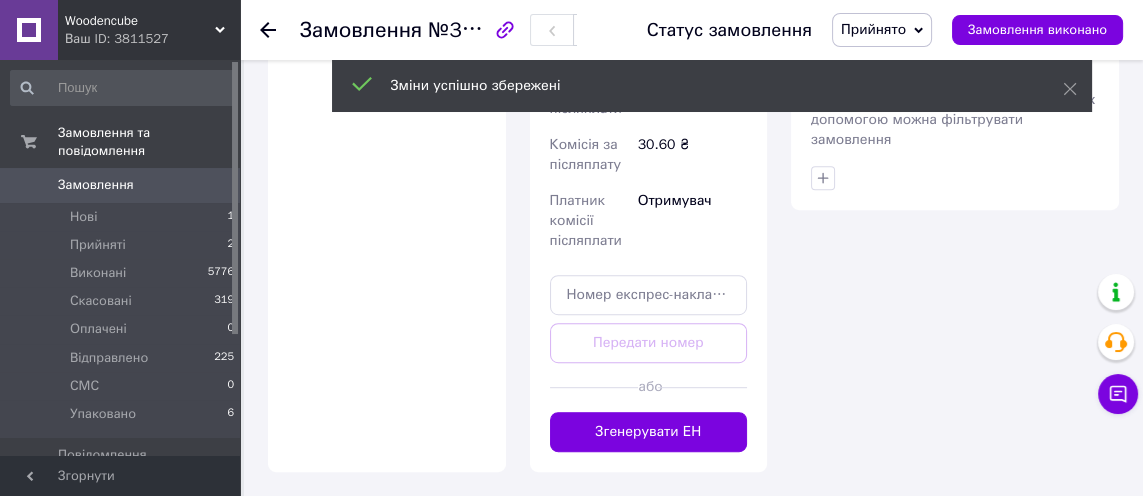 scroll, scrollTop: 1156, scrollLeft: 0, axis: vertical 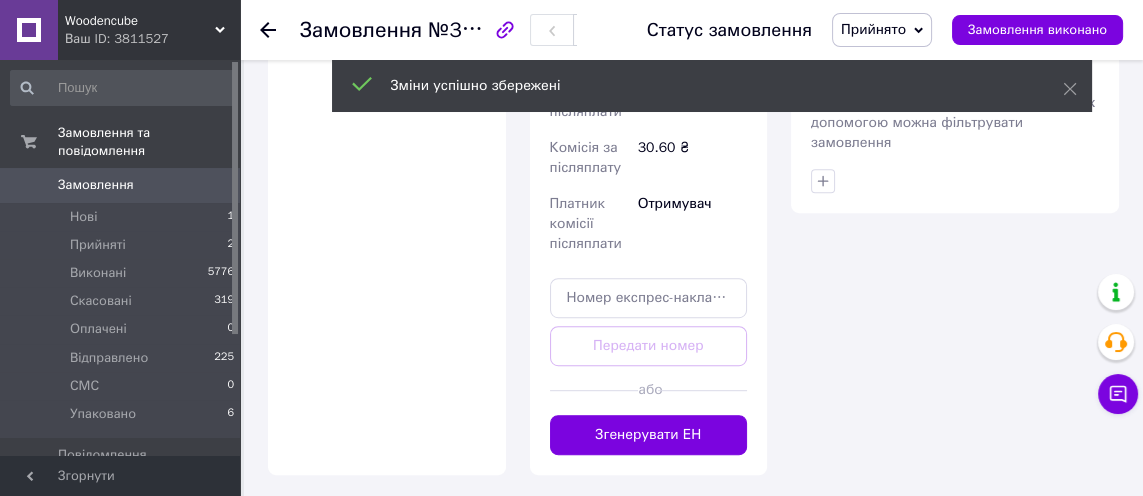 click on "Згенерувати ЕН" at bounding box center (649, 435) 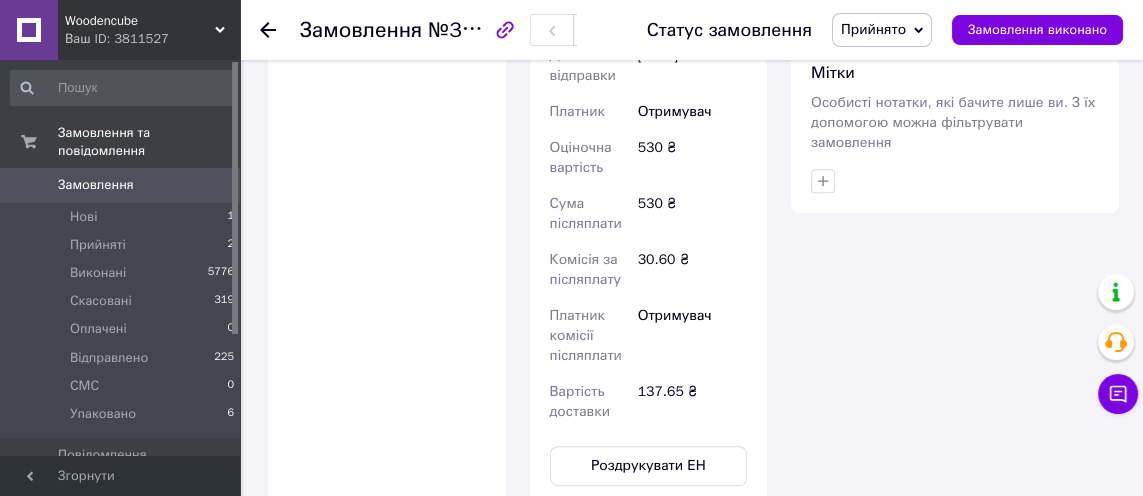click on "Прийнято" at bounding box center (882, 30) 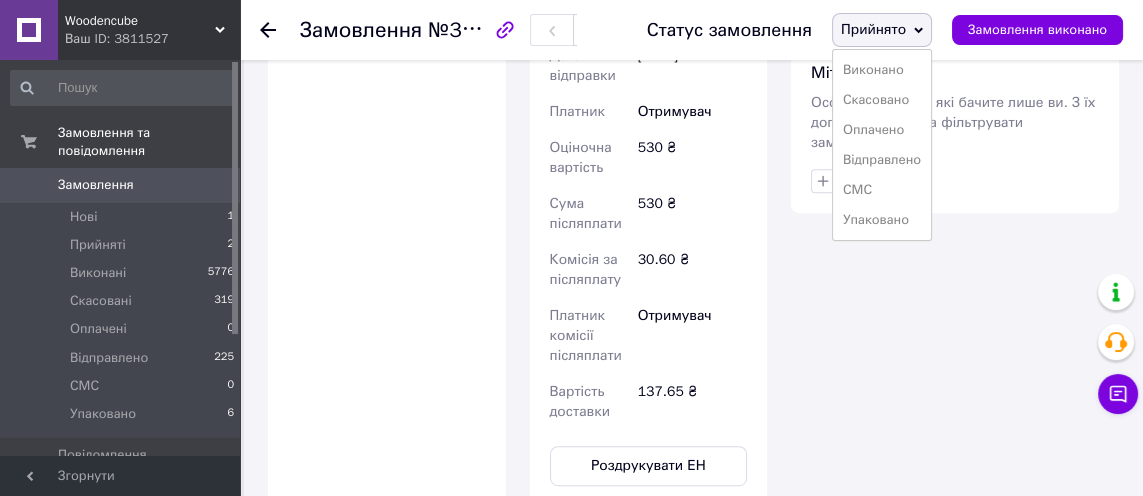 click on "Упаковано" at bounding box center (882, 220) 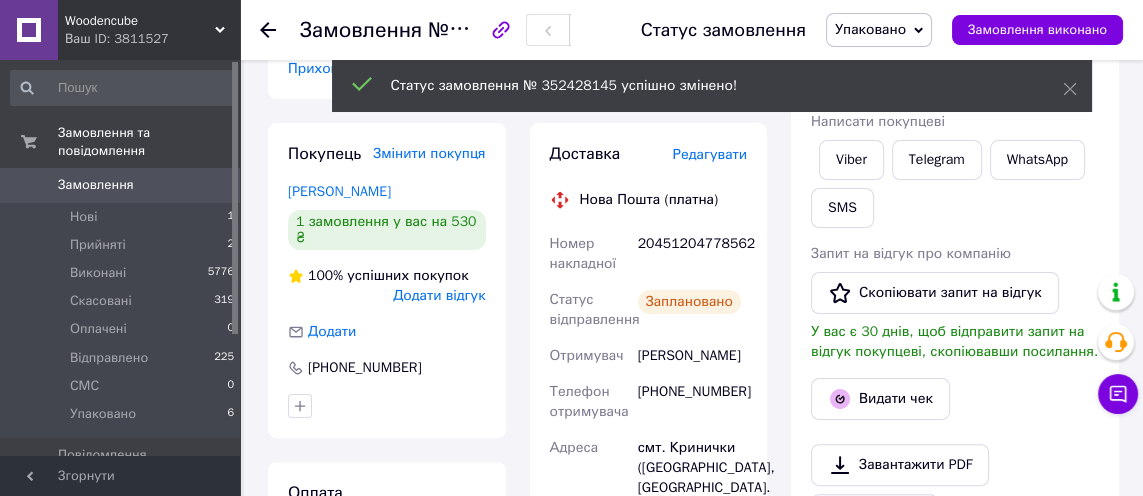 scroll, scrollTop: 552, scrollLeft: 0, axis: vertical 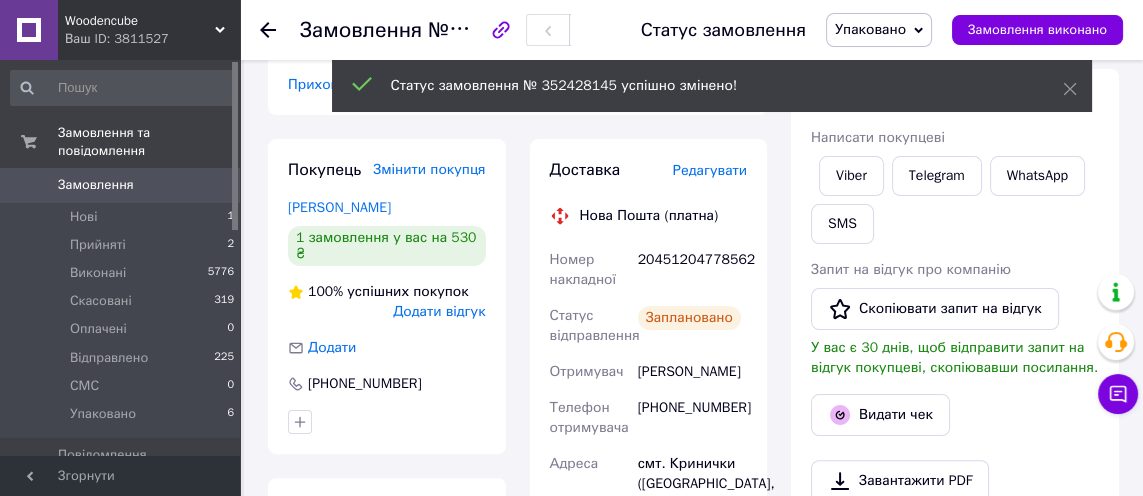click on "Видати чек" at bounding box center (880, 415) 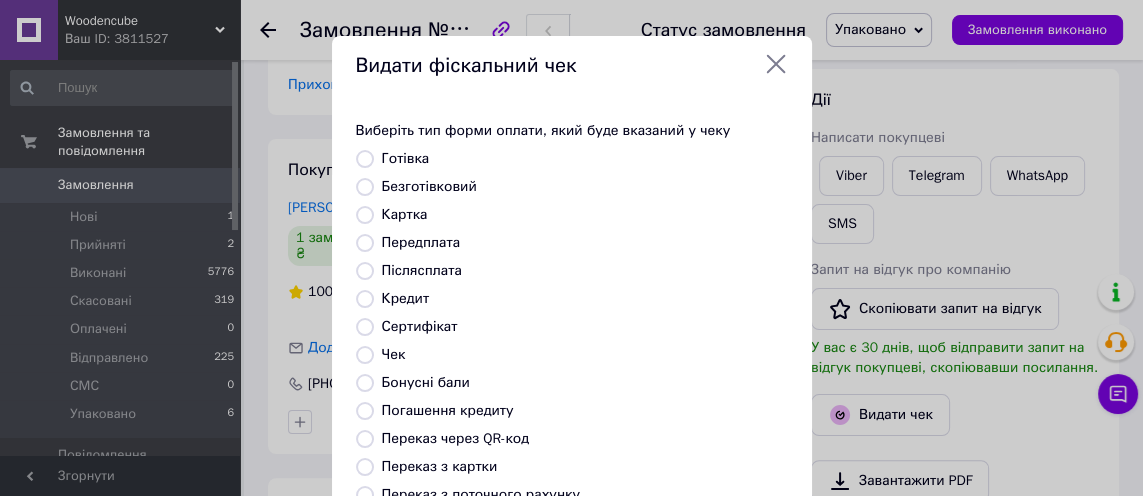 click on "Післясплата" at bounding box center [422, 270] 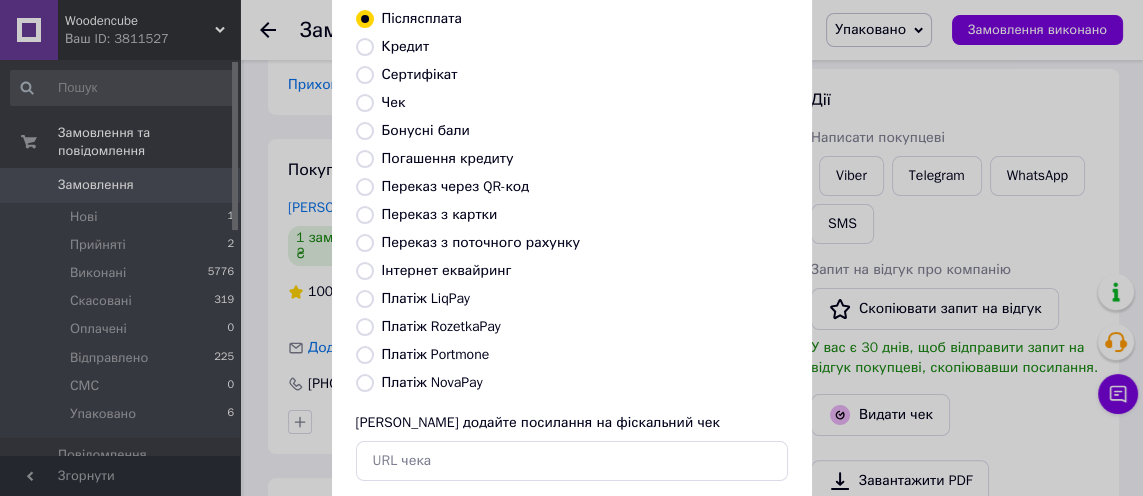 scroll, scrollTop: 361, scrollLeft: 0, axis: vertical 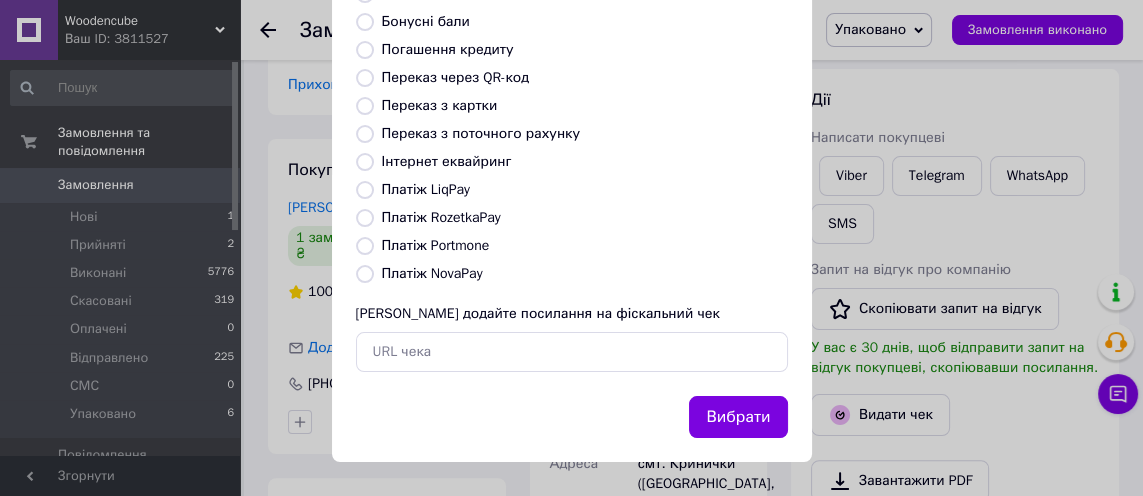 click on "Вибрати" at bounding box center [738, 417] 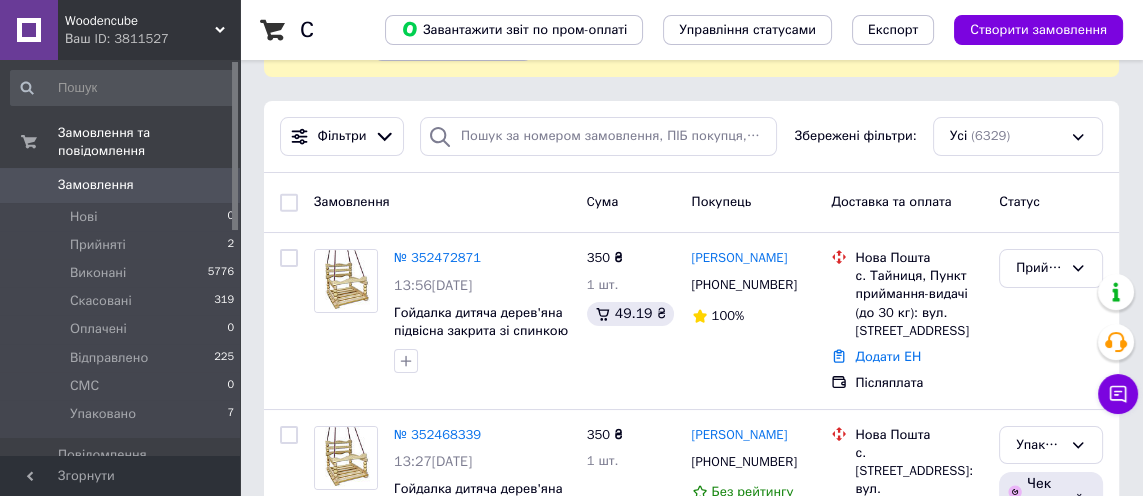 scroll, scrollTop: 160, scrollLeft: 0, axis: vertical 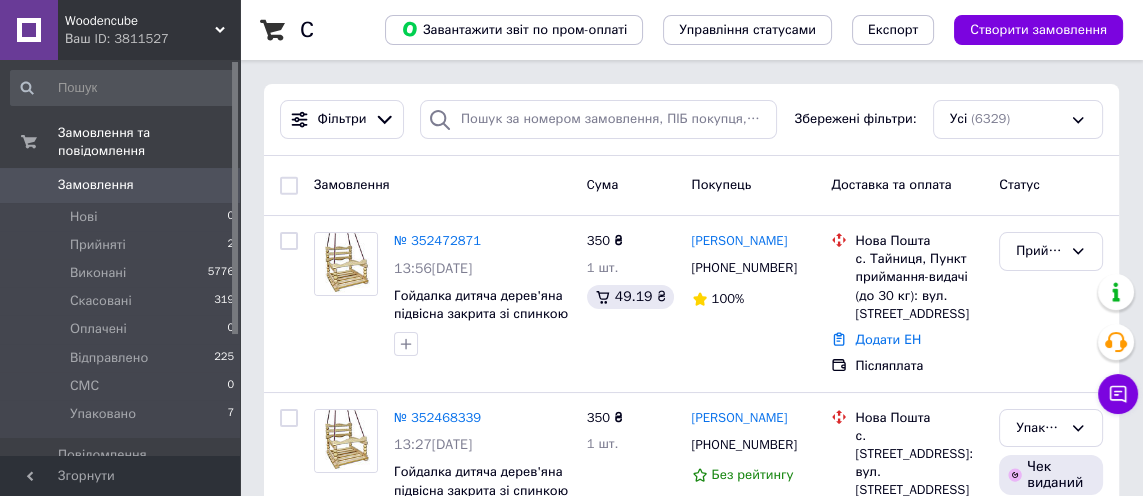 click on "№ 352472871" at bounding box center (437, 240) 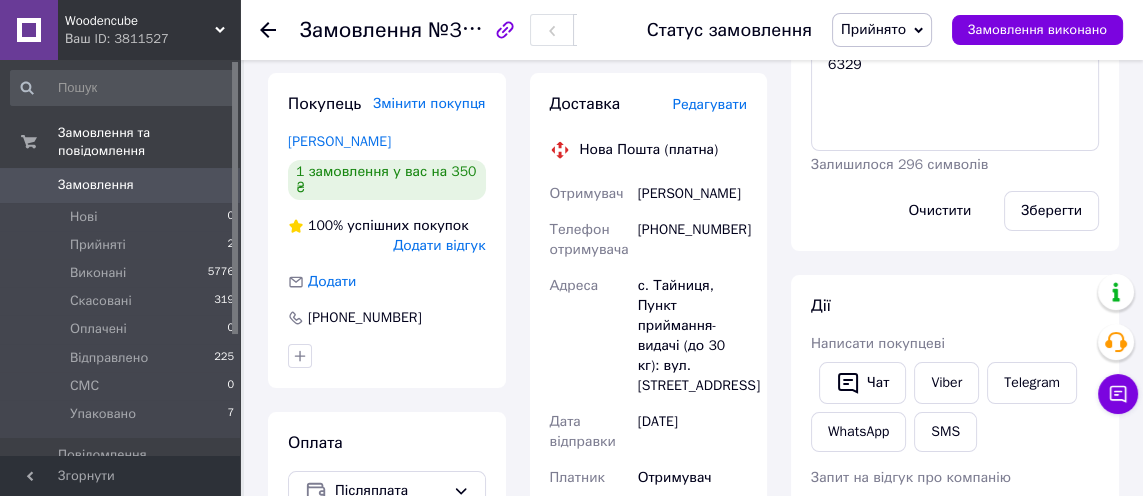 scroll, scrollTop: 413, scrollLeft: 0, axis: vertical 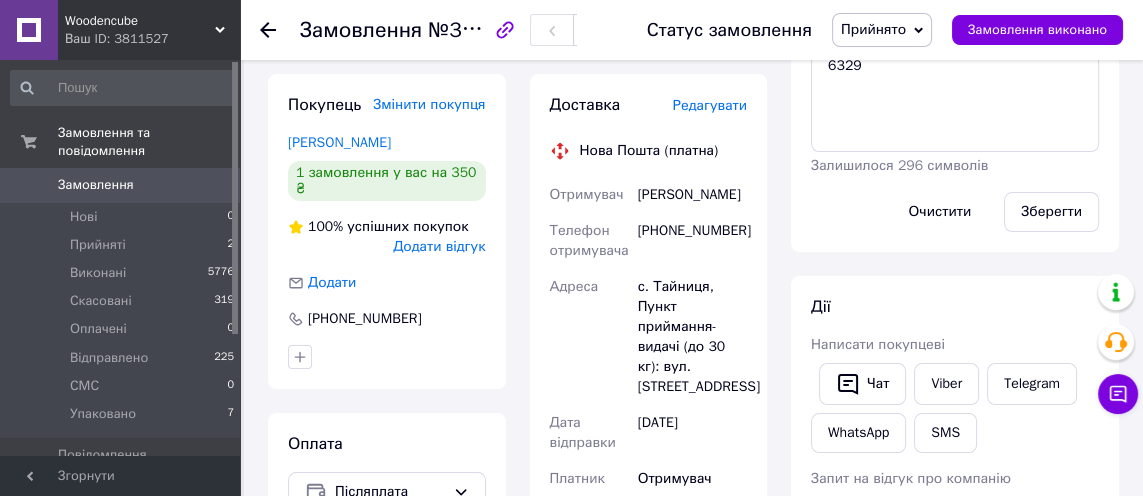 click on "Редагувати" at bounding box center [710, 105] 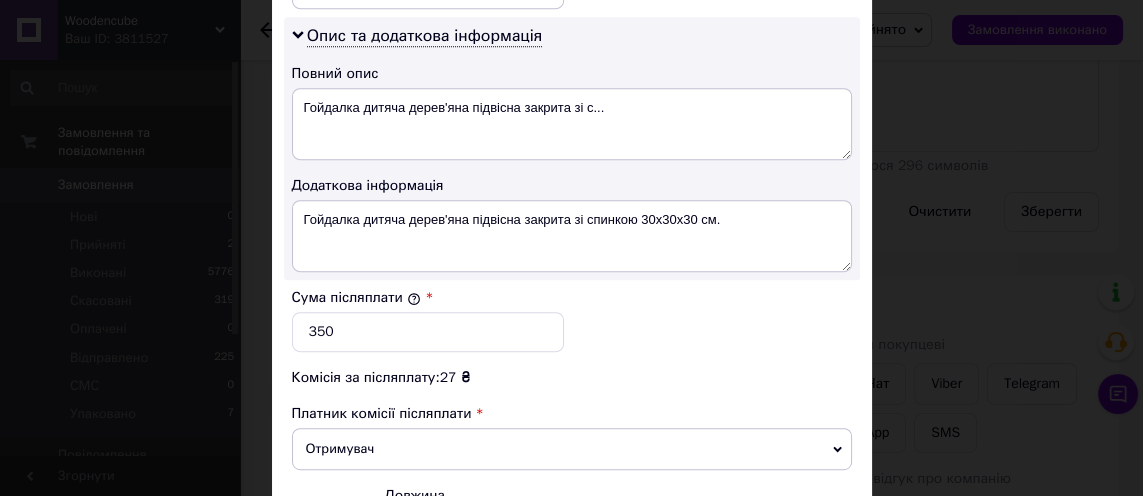 scroll, scrollTop: 1050, scrollLeft: 0, axis: vertical 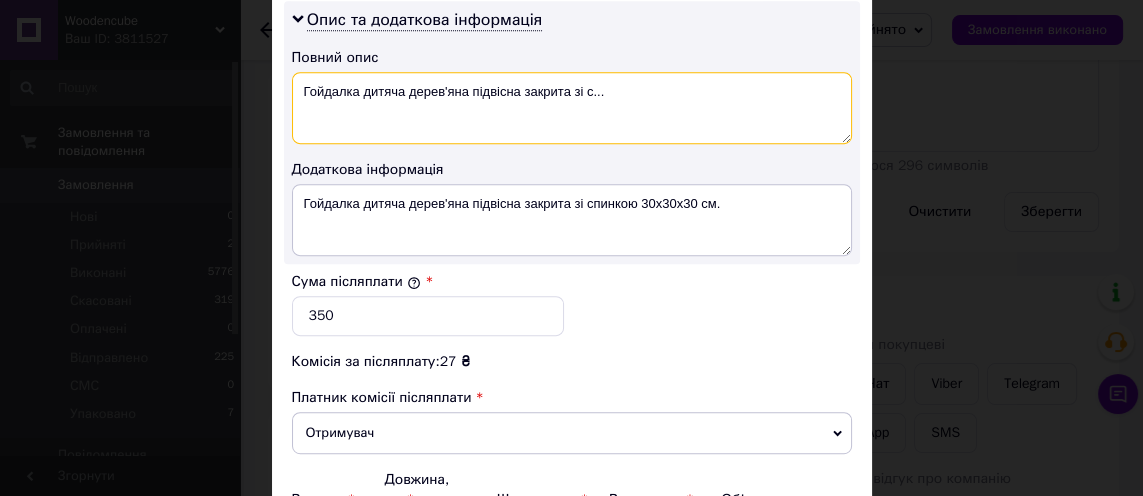 click on "Гойдалка дитяча дерев'яна підвісна закрита зі с..." at bounding box center [572, 108] 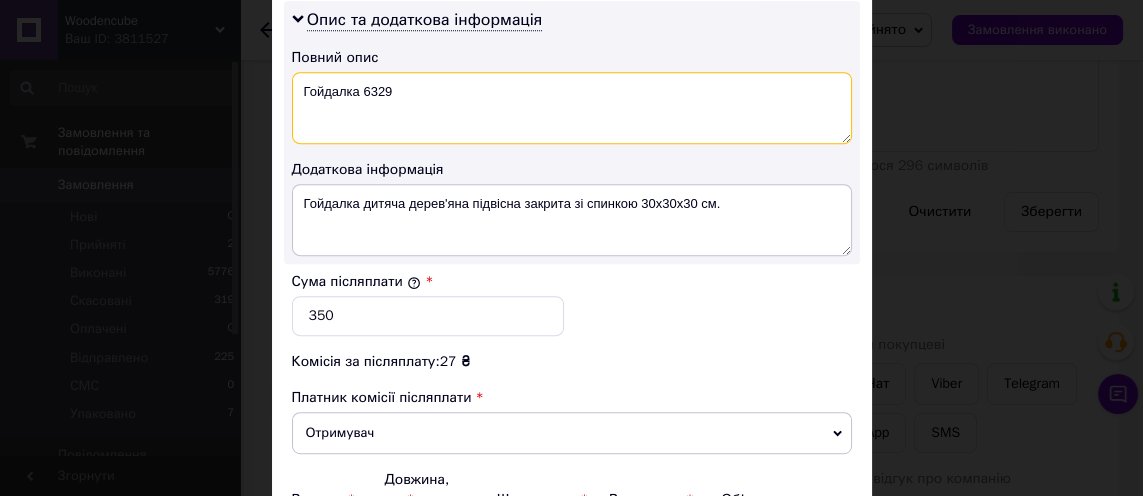 type on "Гойдалка 6329" 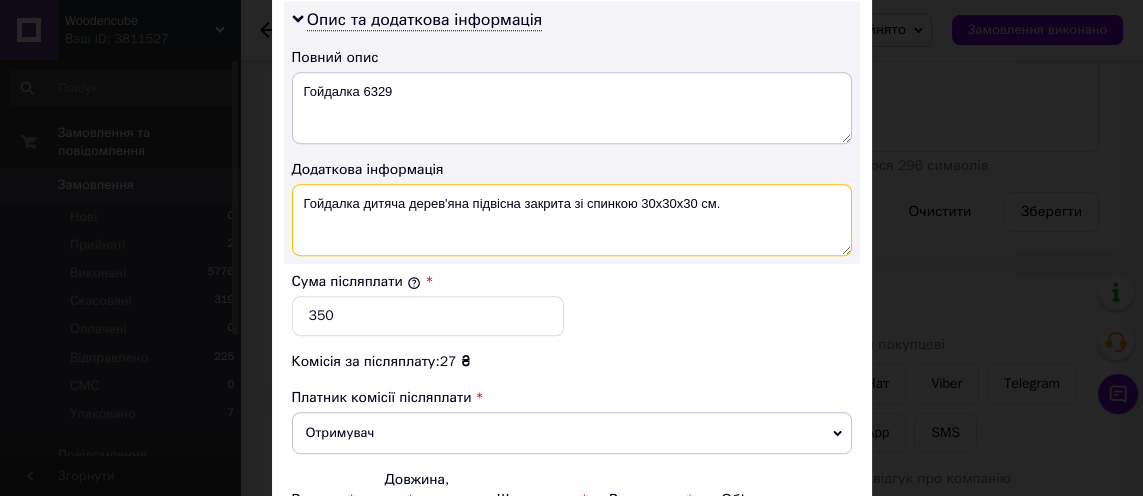click on "Гойдалка дитяча дерев'яна підвісна закрита зі спинкою 30х30х30 см." at bounding box center [572, 220] 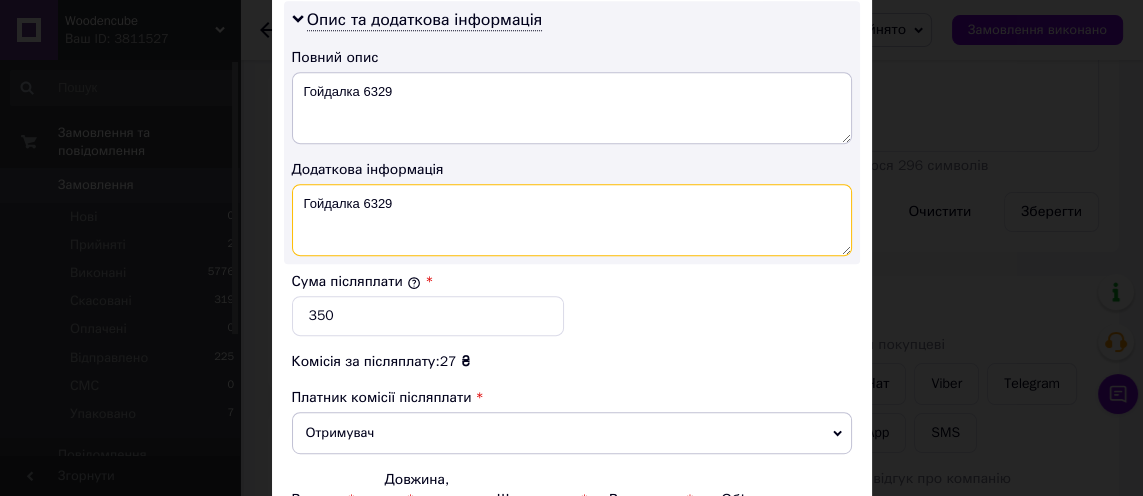 type on "Гойдалка 6329" 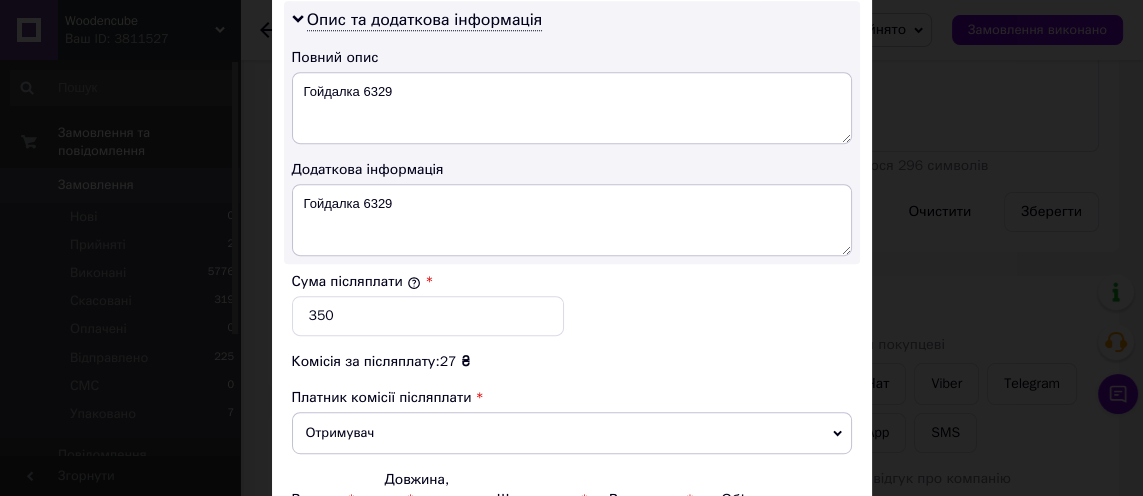 click on "Сума післяплати     * 350" at bounding box center (572, 304) 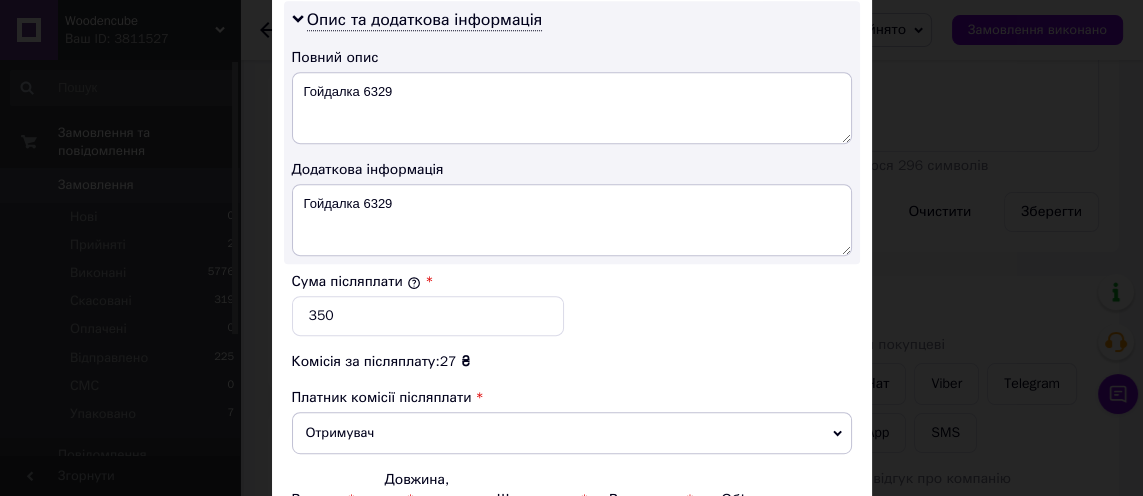 click on "Зберегти" at bounding box center (802, 630) 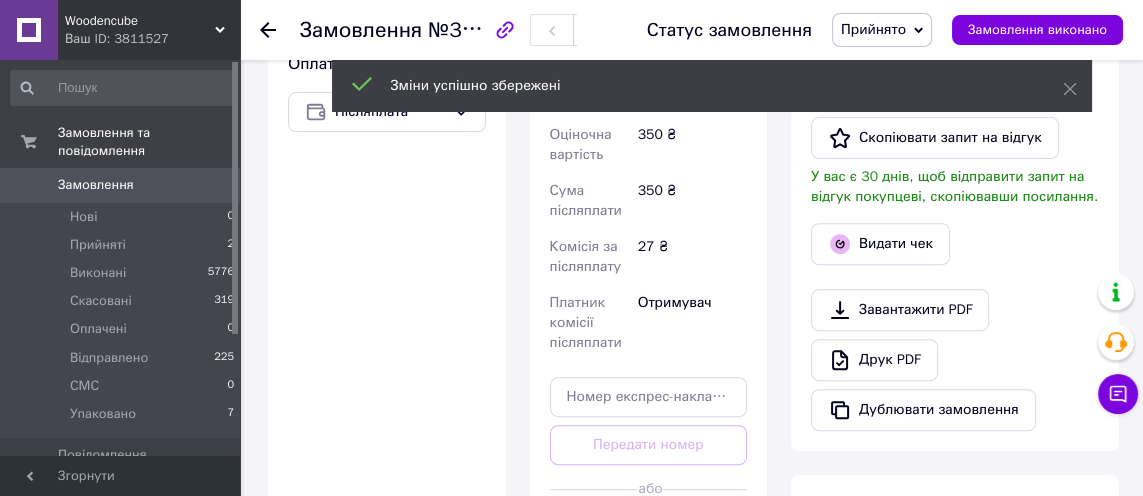 scroll, scrollTop: 800, scrollLeft: 0, axis: vertical 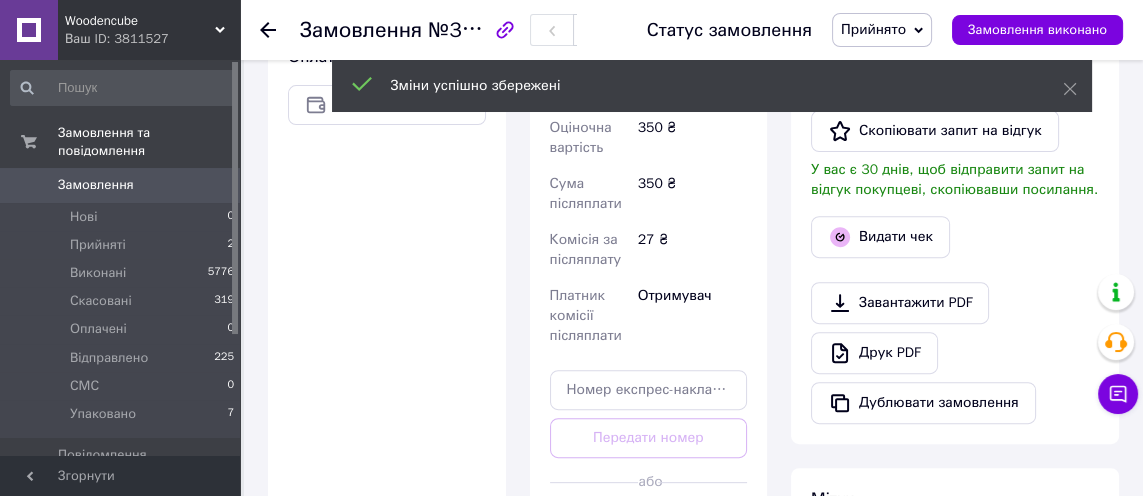 click on "Згенерувати ЕН" at bounding box center (649, 527) 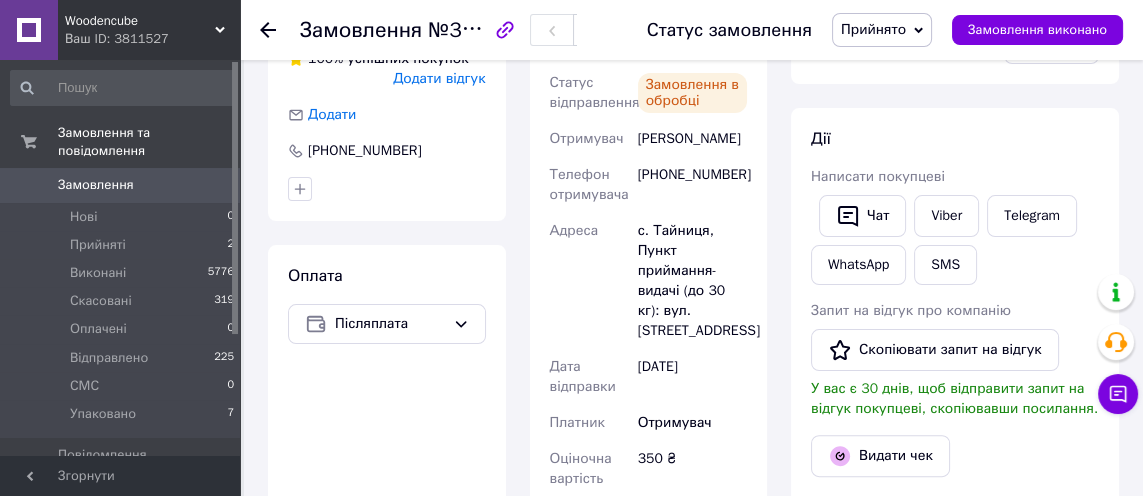 scroll, scrollTop: 554, scrollLeft: 0, axis: vertical 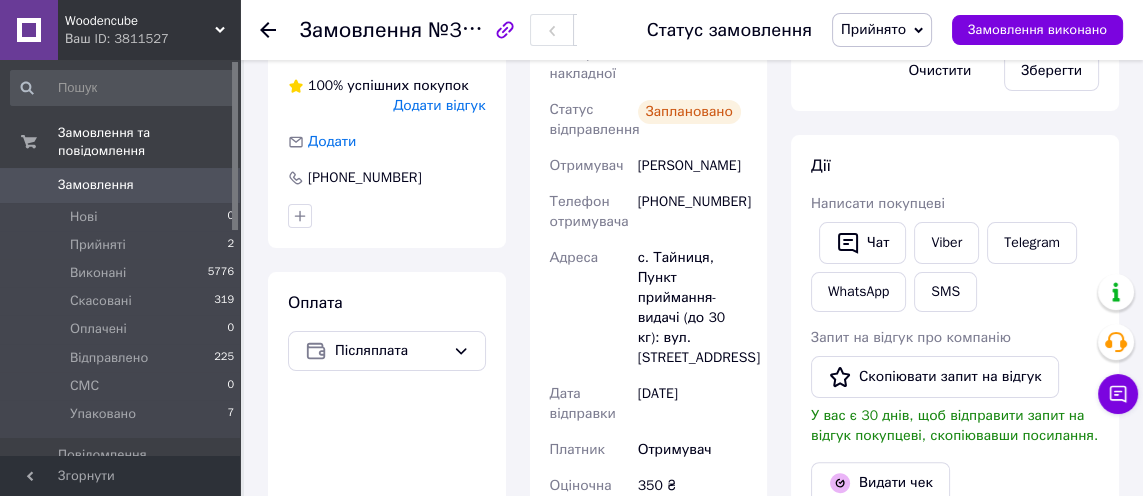 click on "Прийнято" at bounding box center (882, 30) 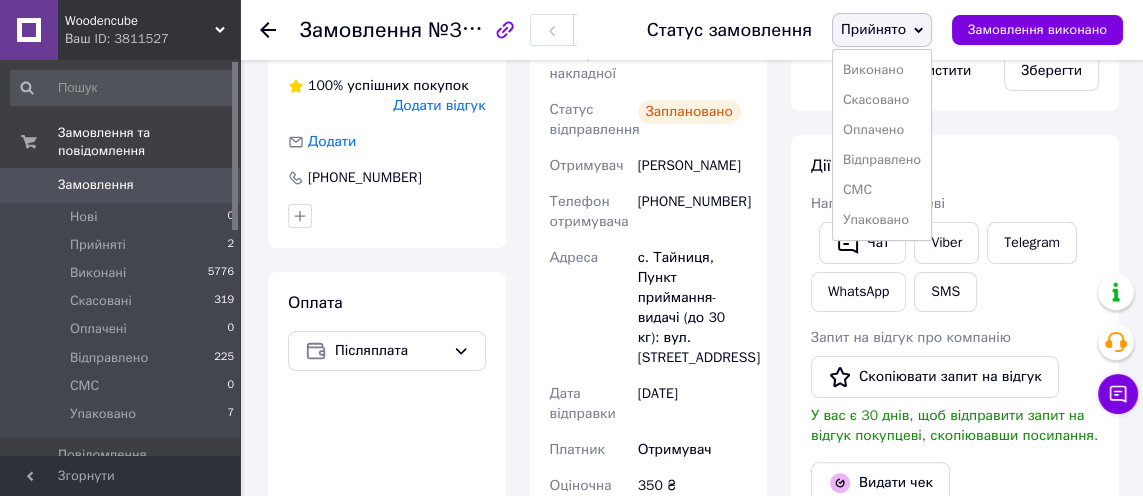 click on "Упаковано" at bounding box center [882, 220] 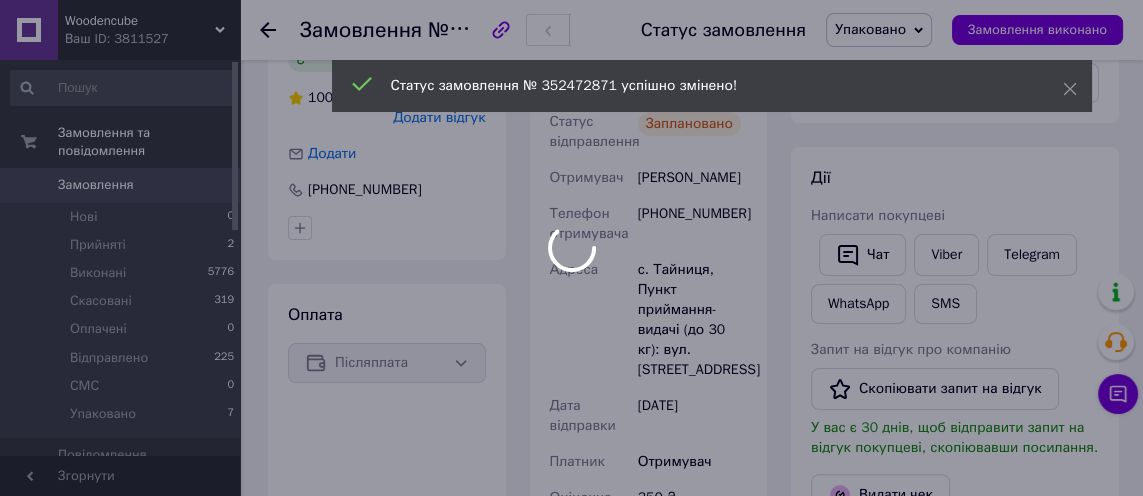 scroll, scrollTop: 411, scrollLeft: 0, axis: vertical 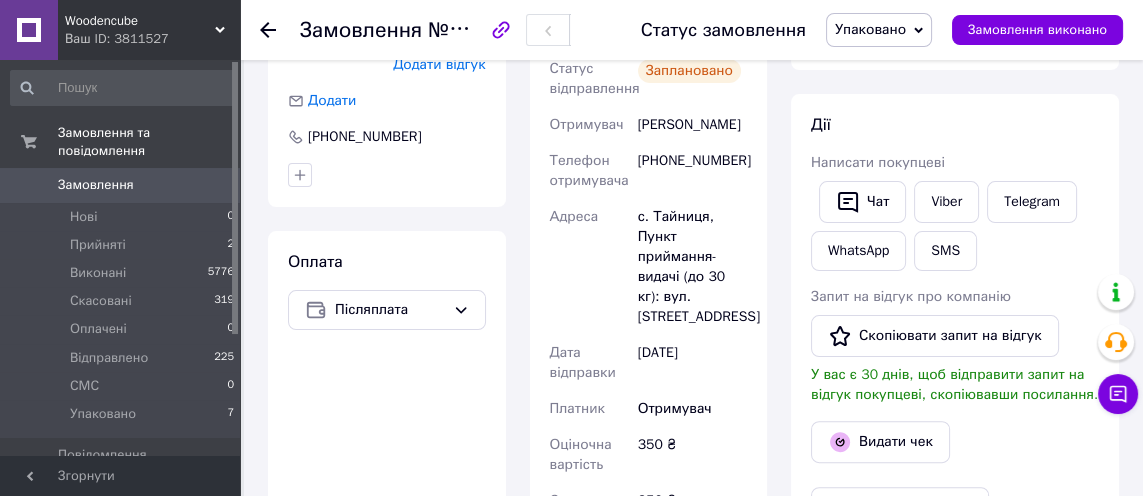 click at bounding box center (955, 471) 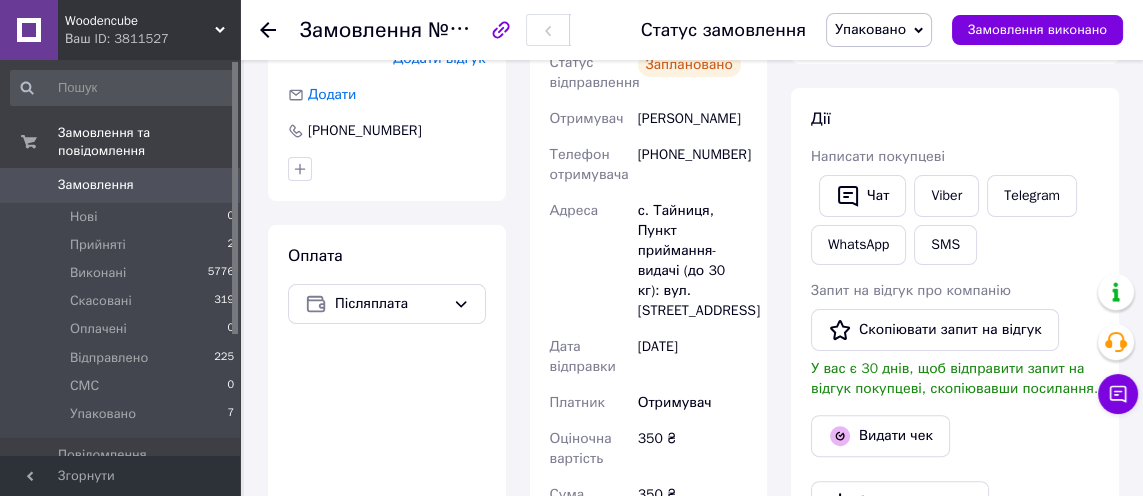 click on "Видати чек" at bounding box center (880, 436) 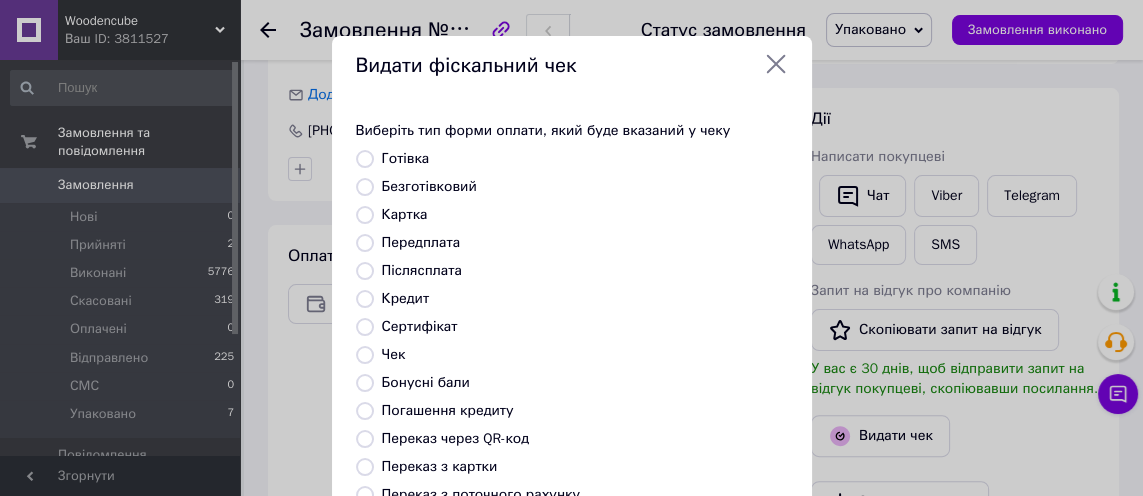 click on "Післясплата" at bounding box center [422, 270] 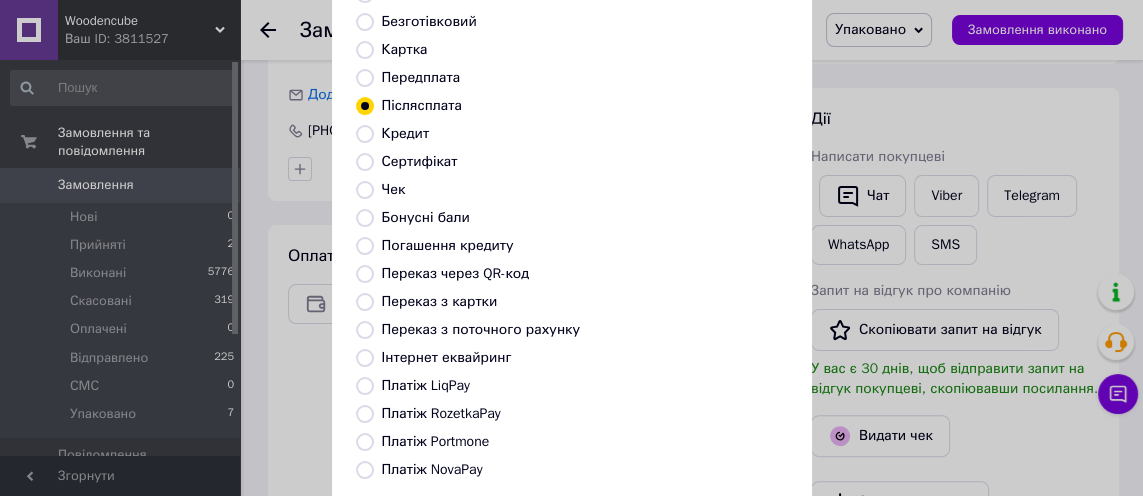 scroll, scrollTop: 253, scrollLeft: 0, axis: vertical 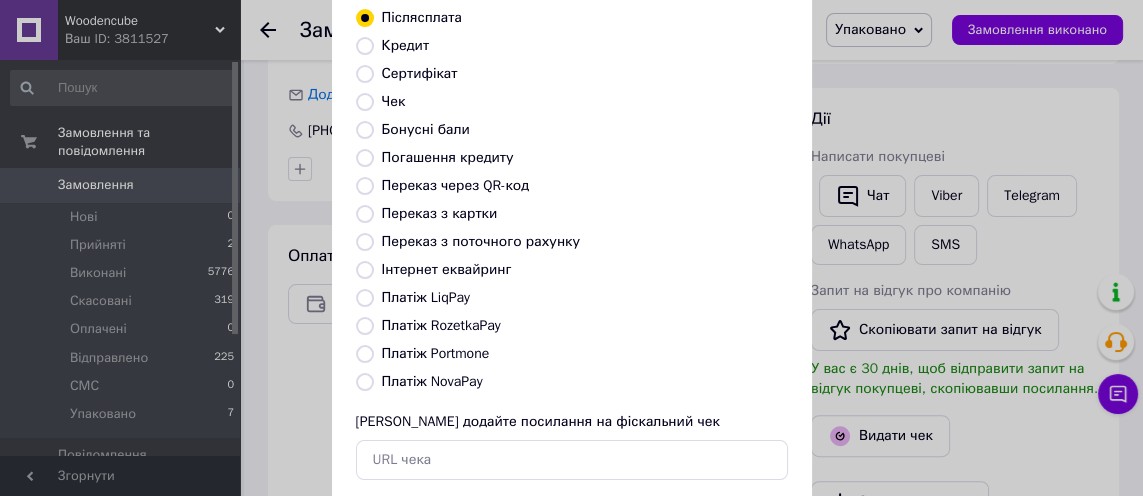 click on "Вибрати" at bounding box center (738, 525) 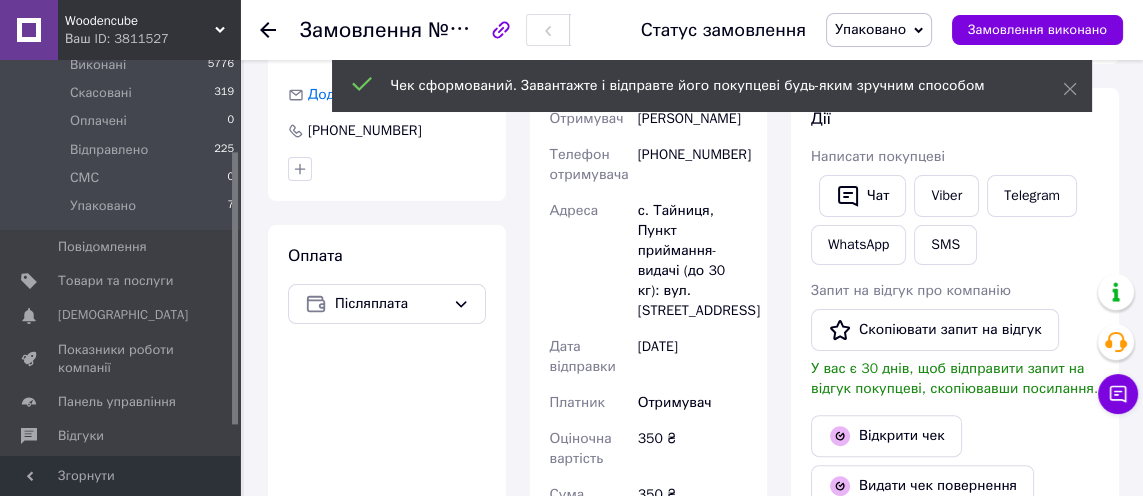 scroll, scrollTop: 223, scrollLeft: 0, axis: vertical 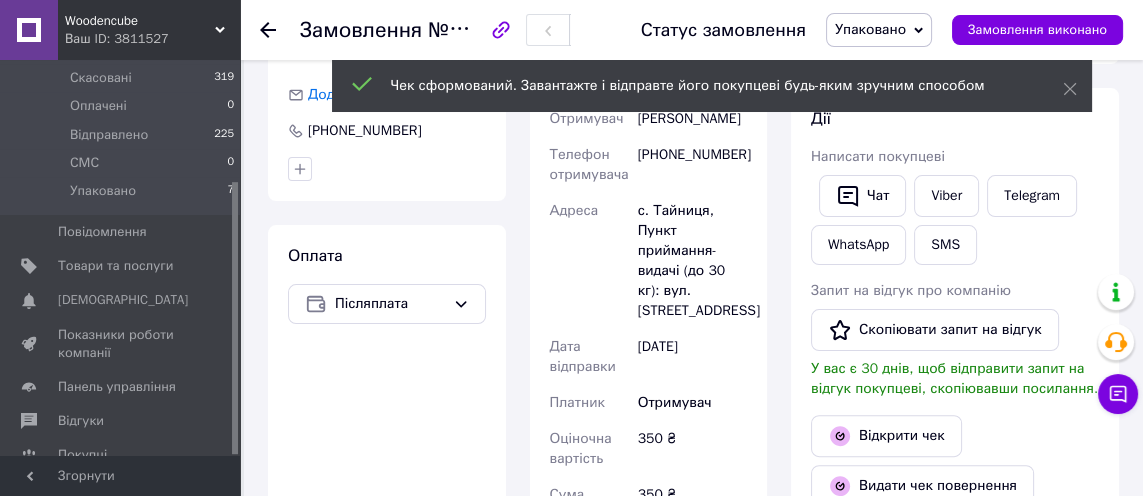 click on "Панель управління" at bounding box center (117, 387) 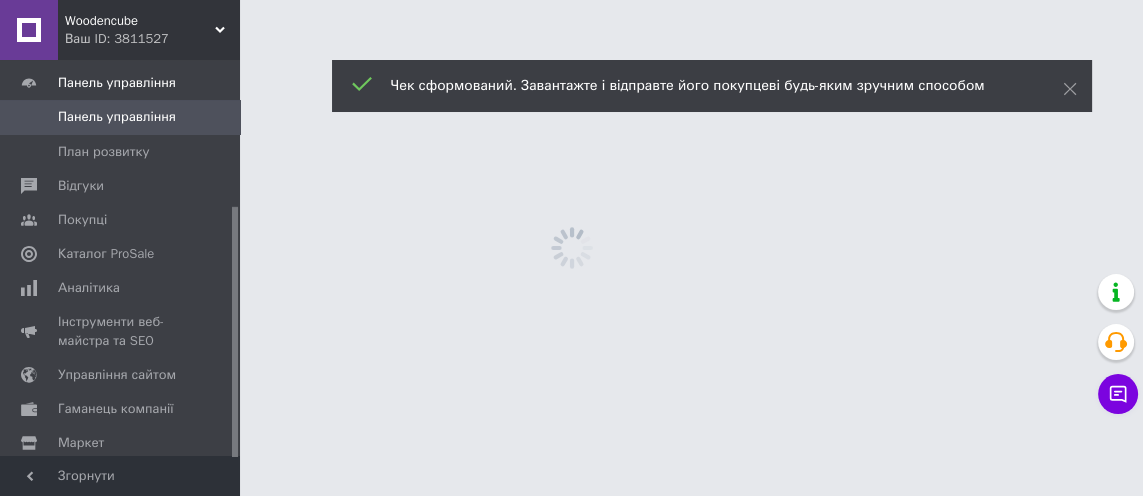 scroll, scrollTop: 0, scrollLeft: 0, axis: both 